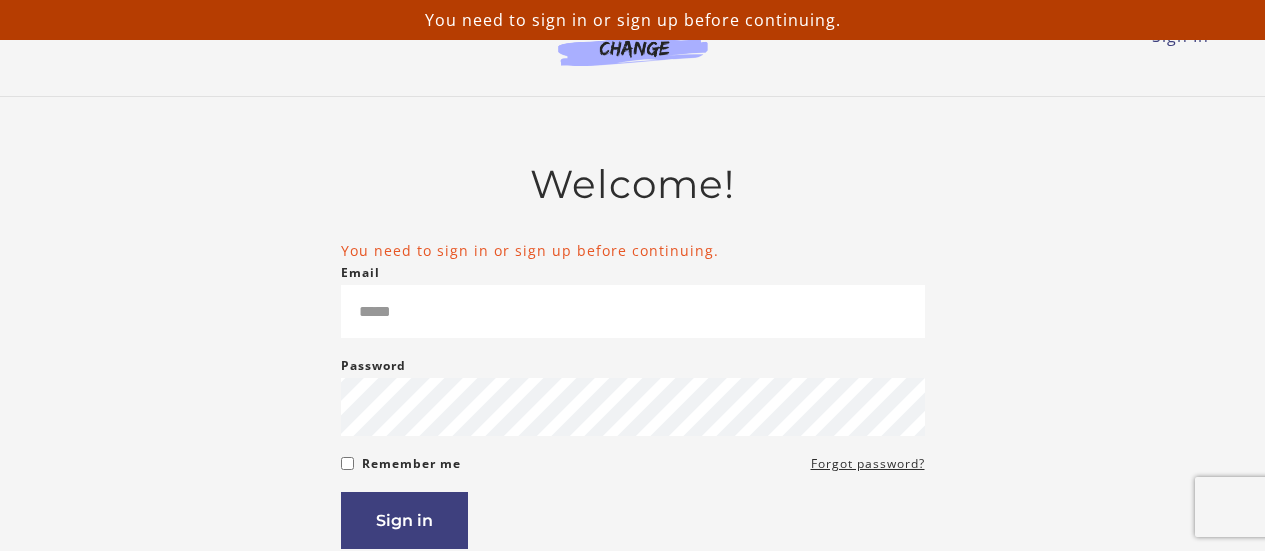 scroll, scrollTop: 0, scrollLeft: 0, axis: both 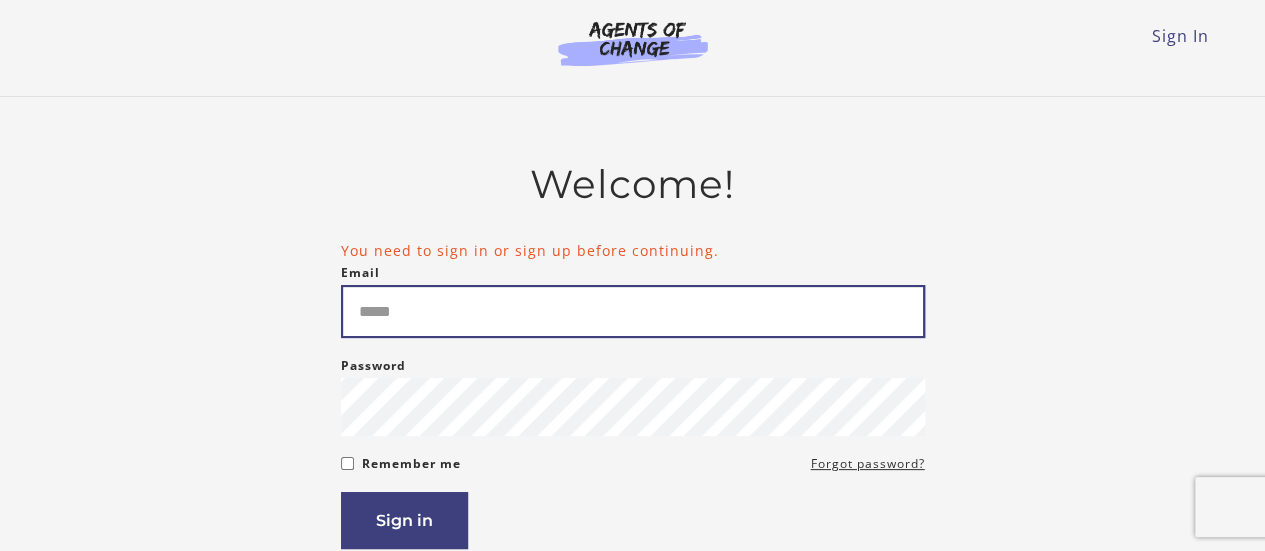 click on "Email" at bounding box center (633, 311) 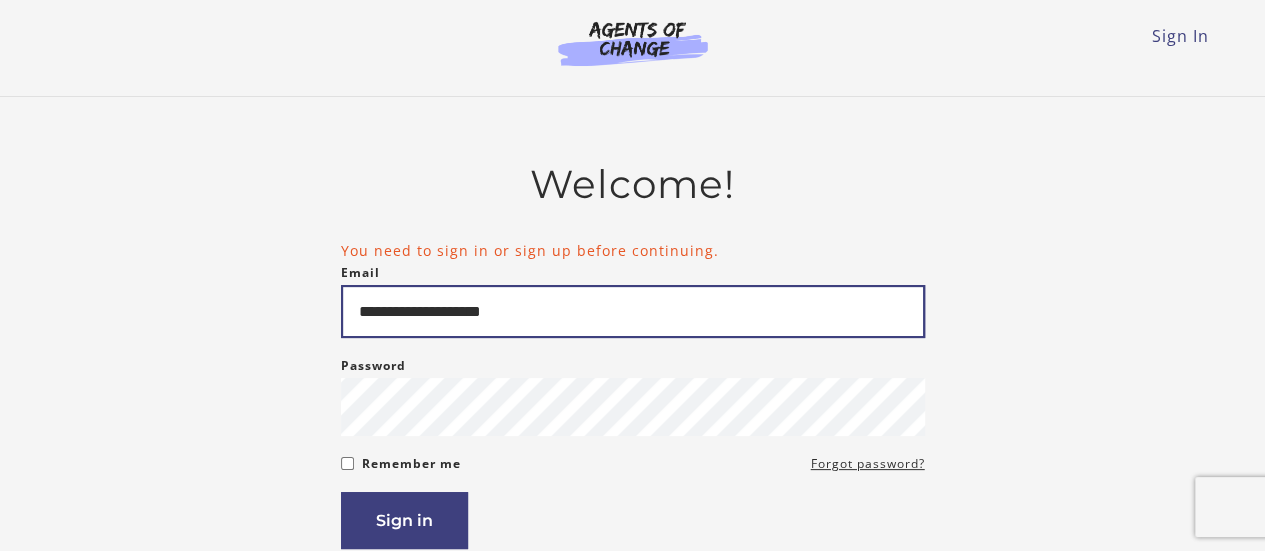 type on "**********" 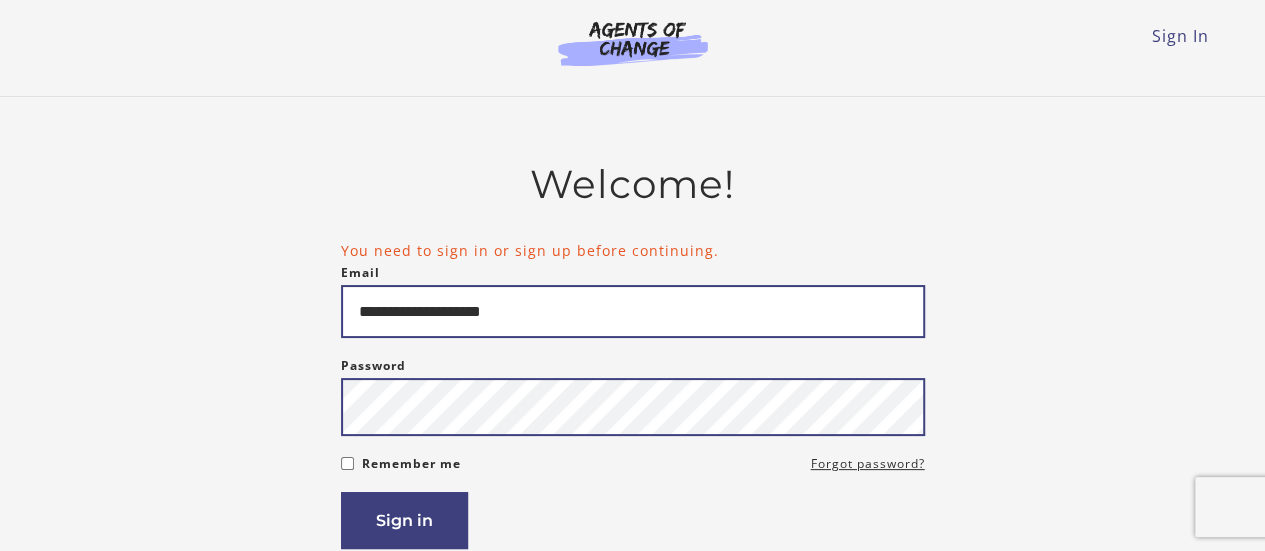 click on "Sign in" at bounding box center [404, 520] 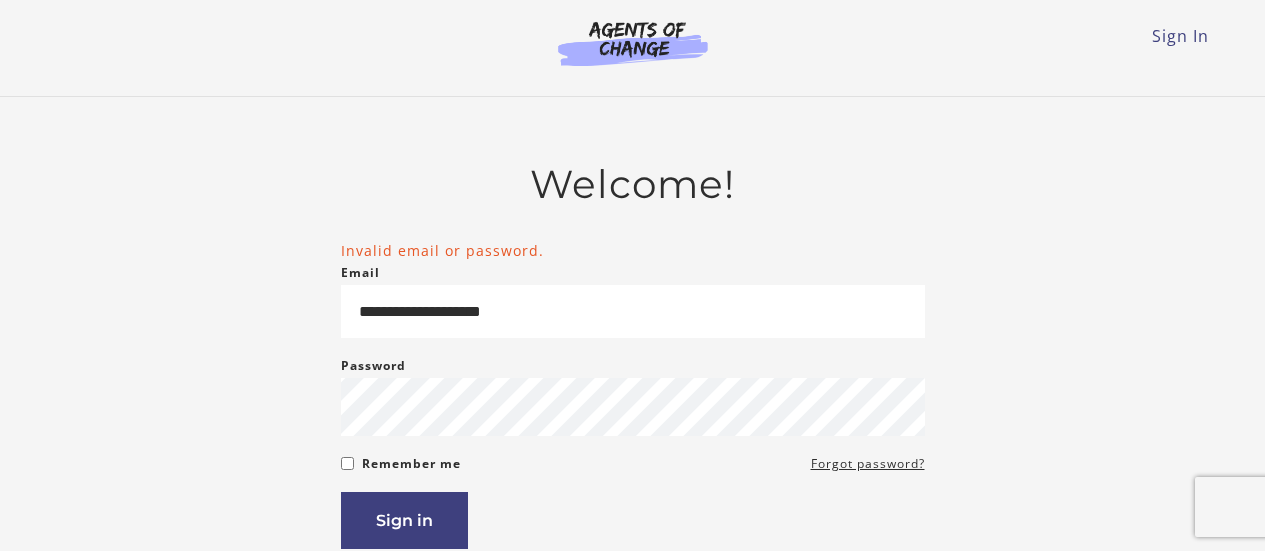 scroll, scrollTop: 0, scrollLeft: 0, axis: both 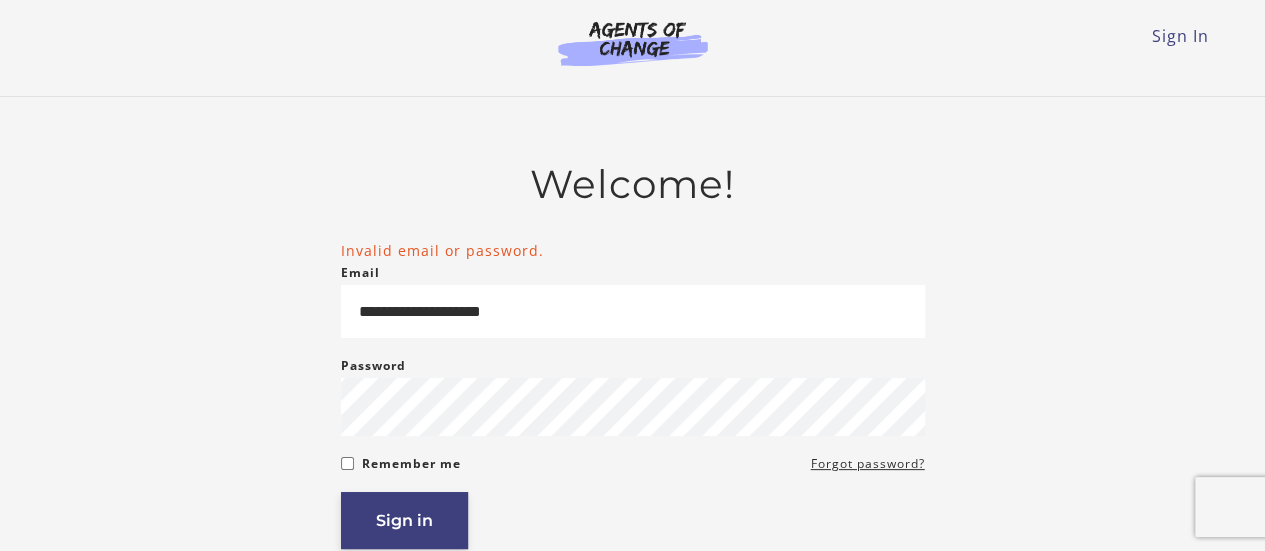 click on "Sign in" at bounding box center (404, 520) 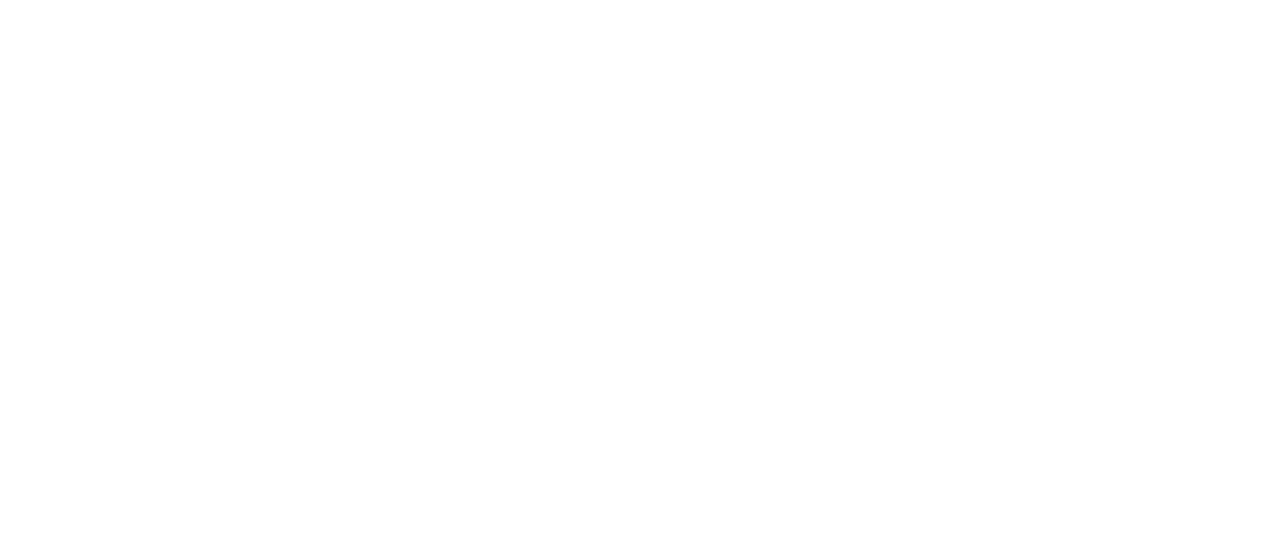 scroll, scrollTop: 0, scrollLeft: 0, axis: both 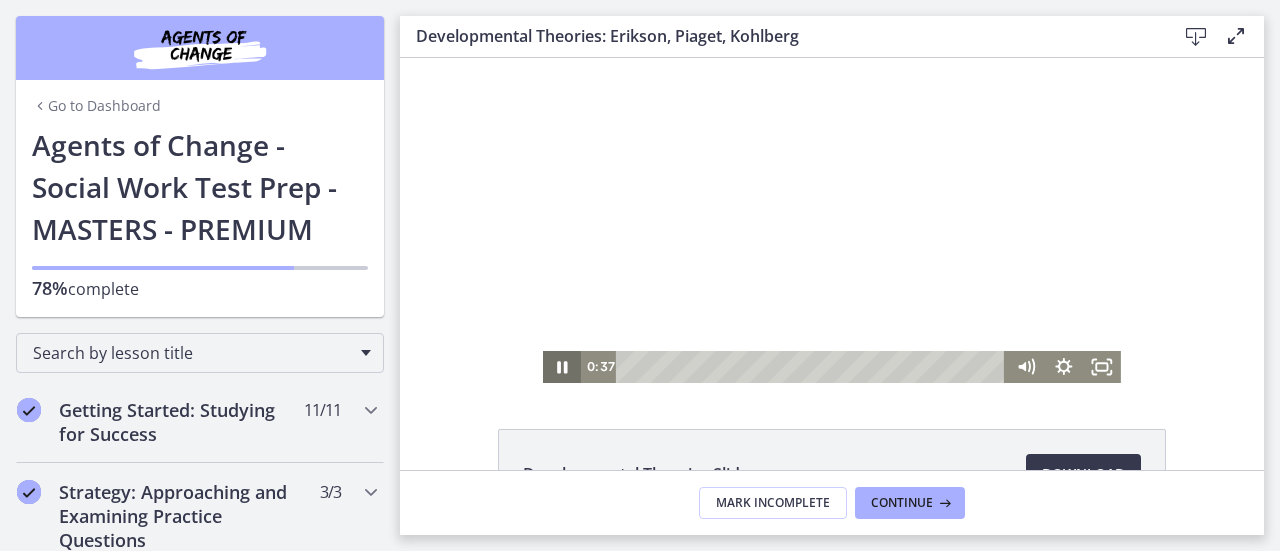 click 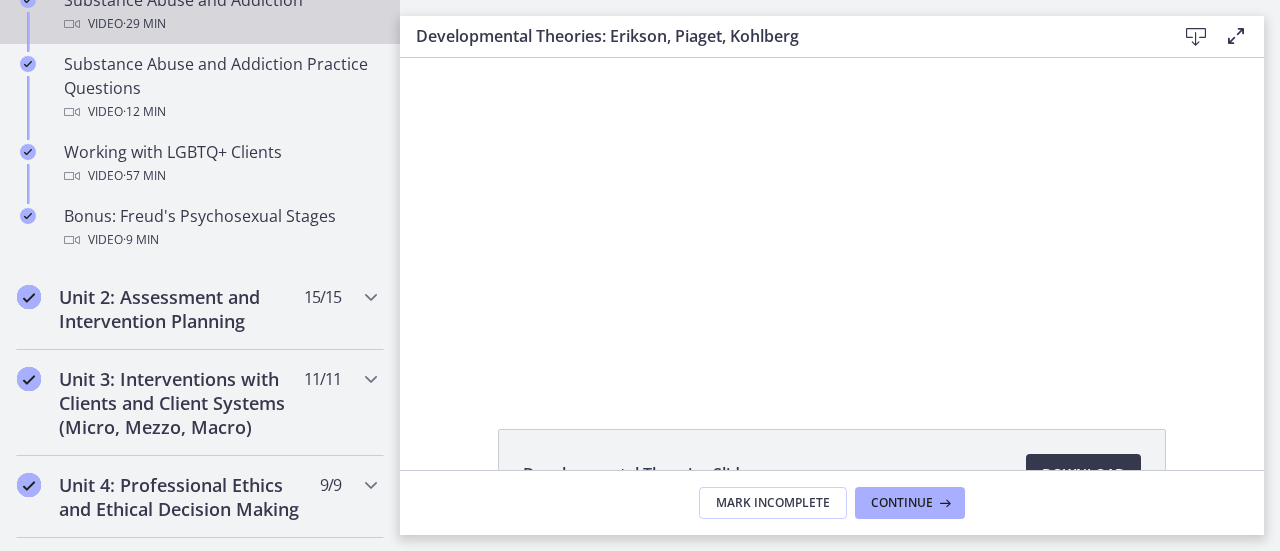 scroll, scrollTop: 1209, scrollLeft: 0, axis: vertical 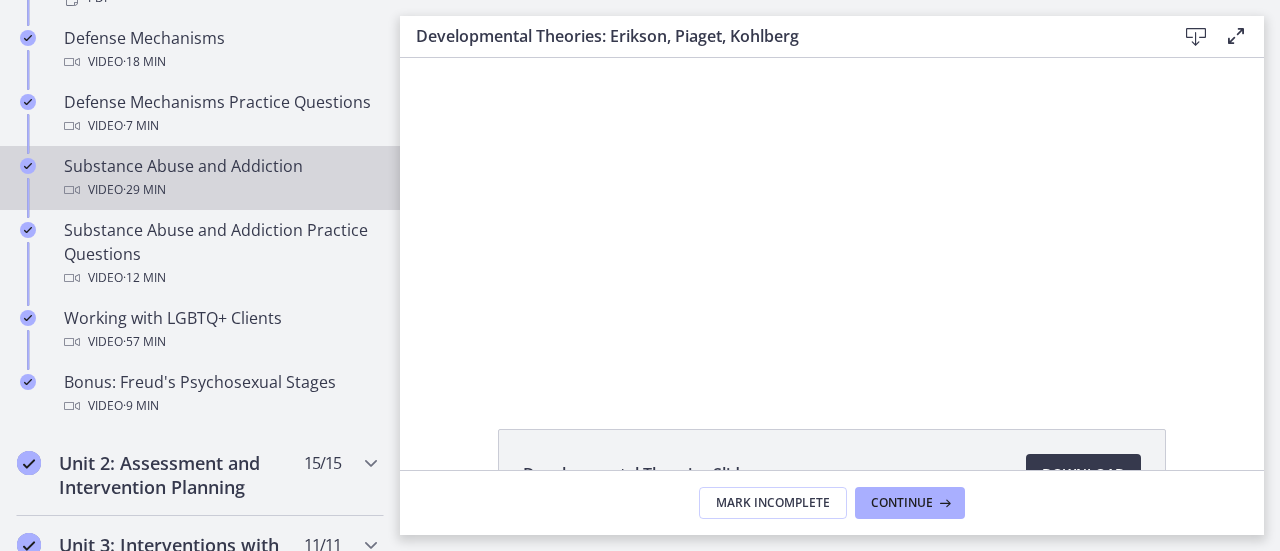 click on "Video
·  29 min" at bounding box center [220, 190] 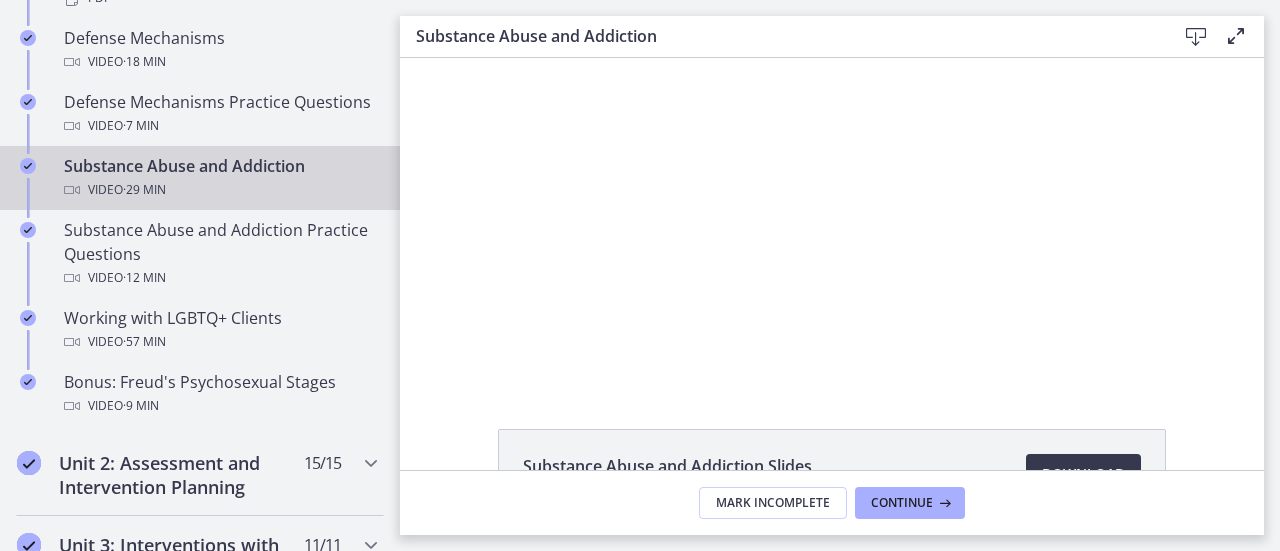 scroll, scrollTop: 0, scrollLeft: 0, axis: both 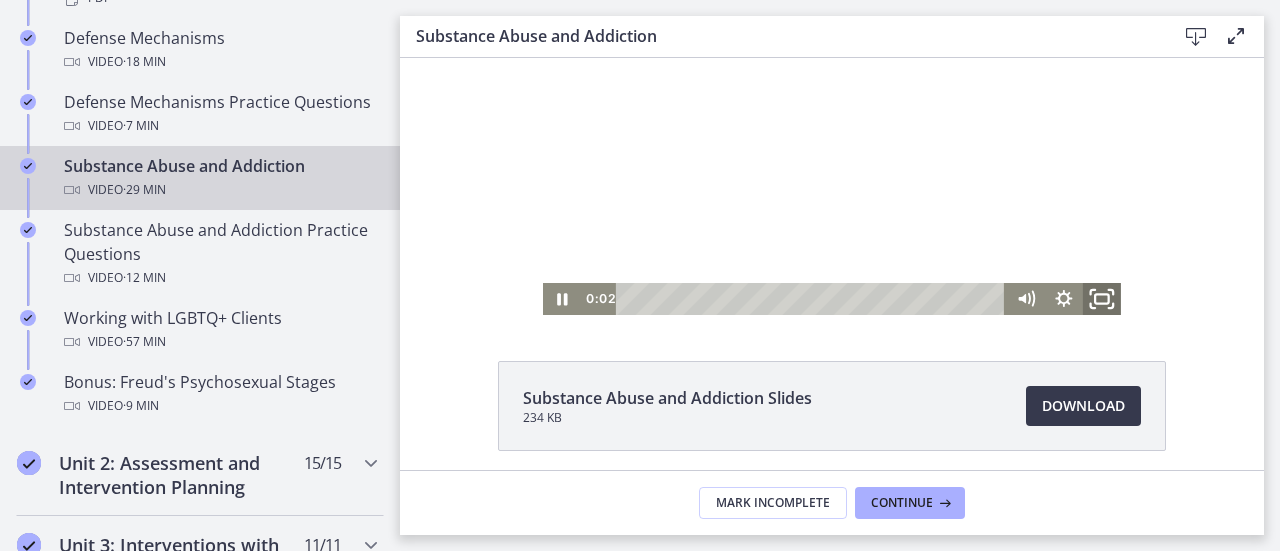 click 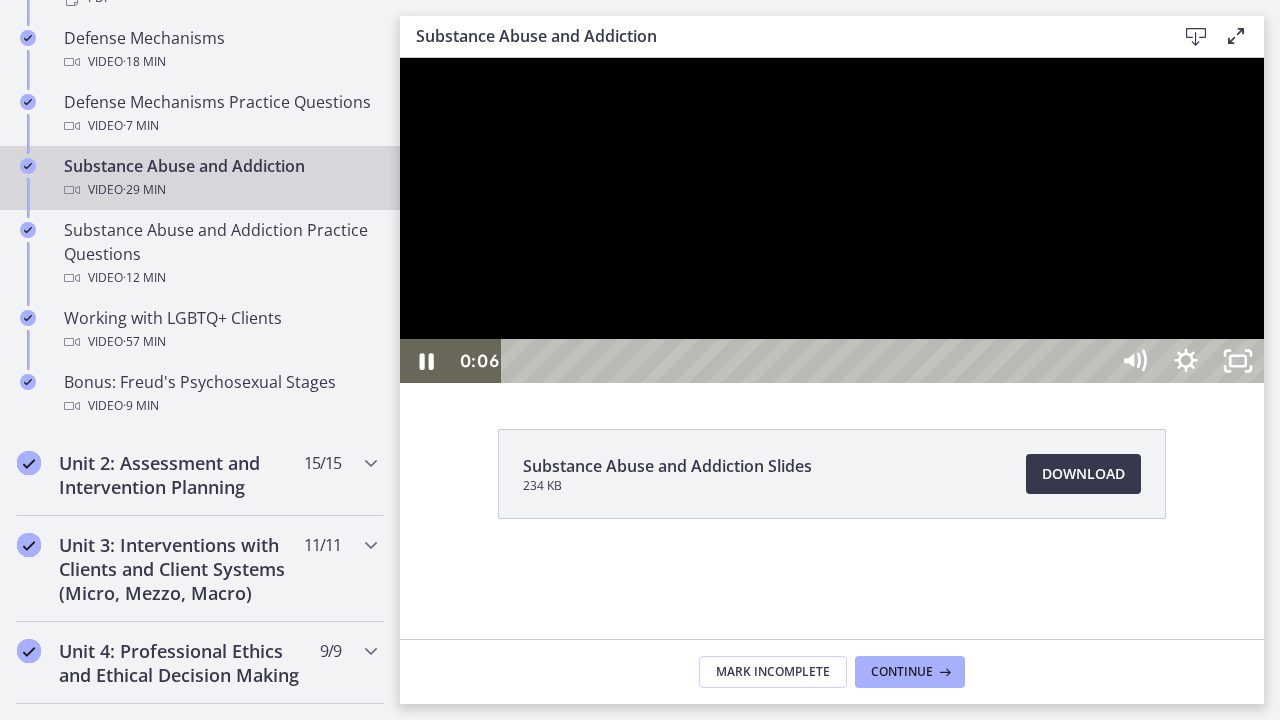 type 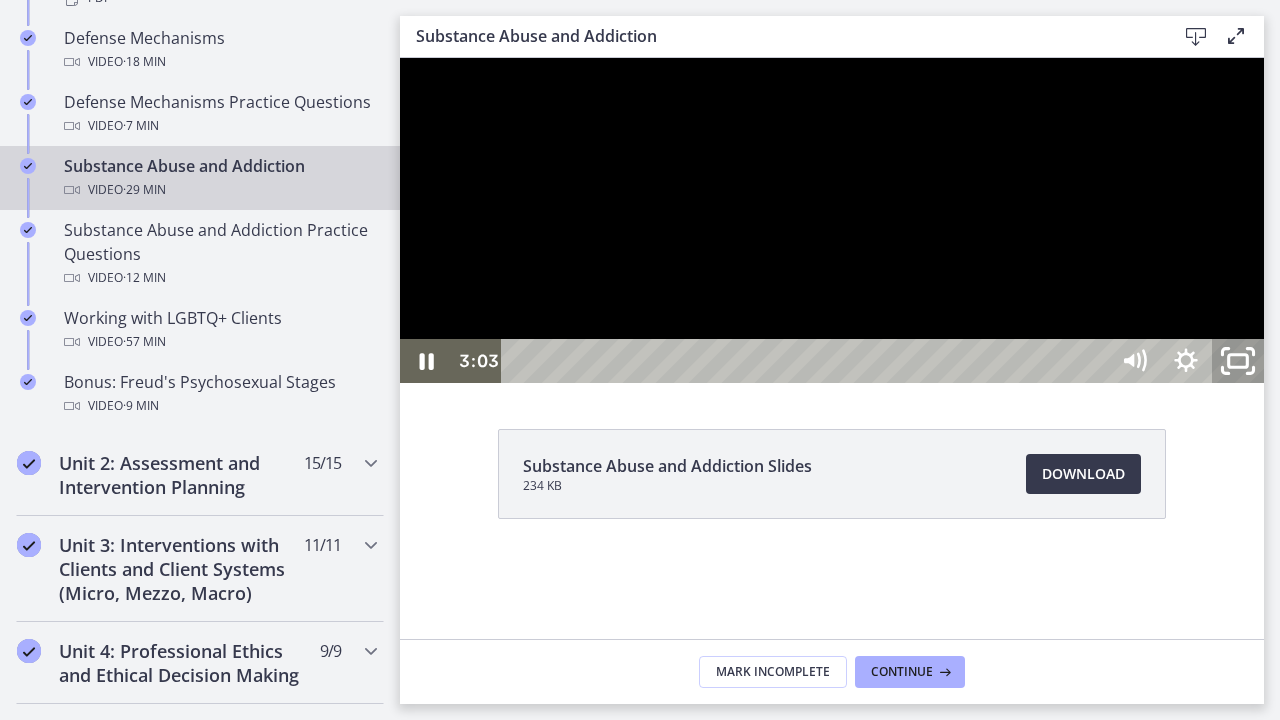 click 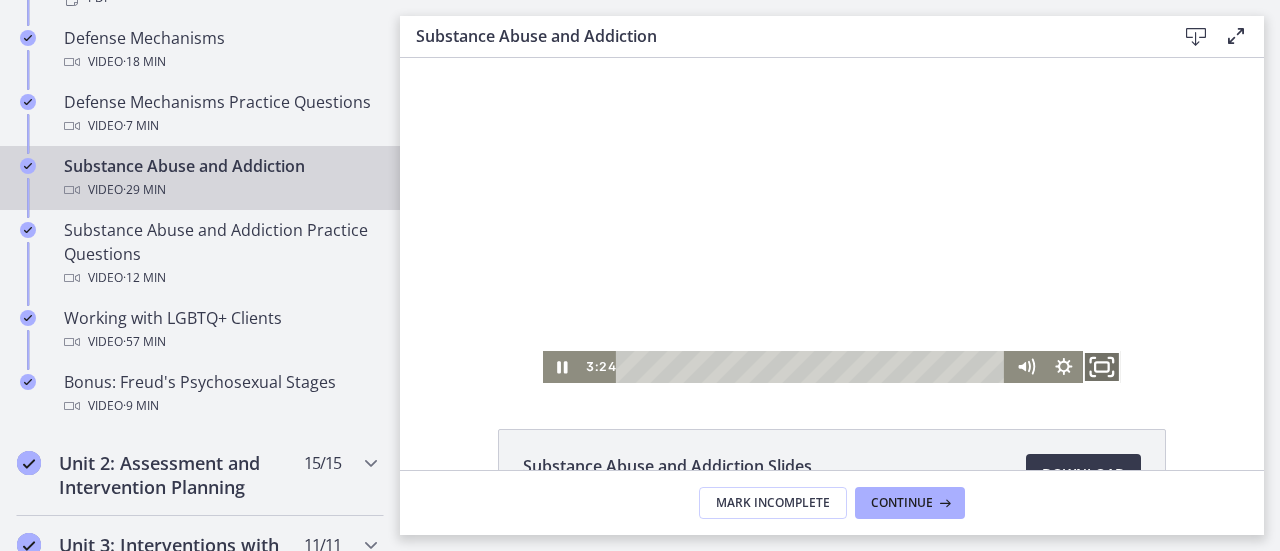click 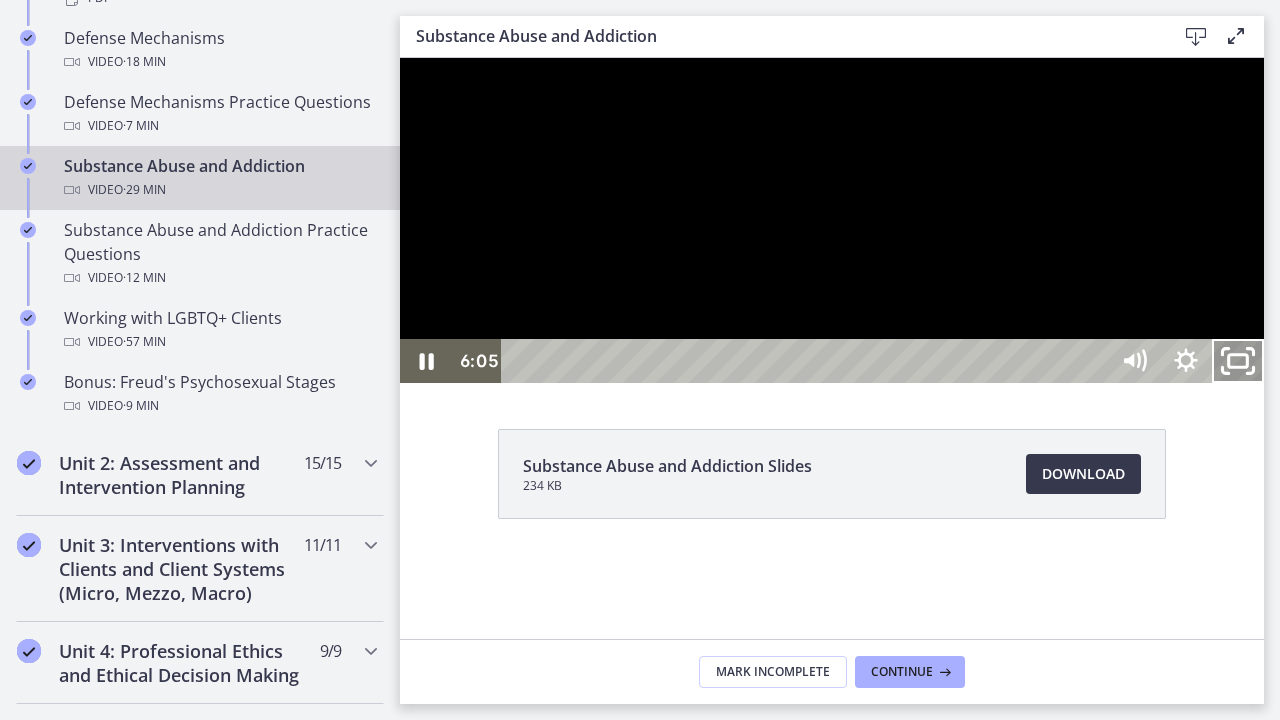 click 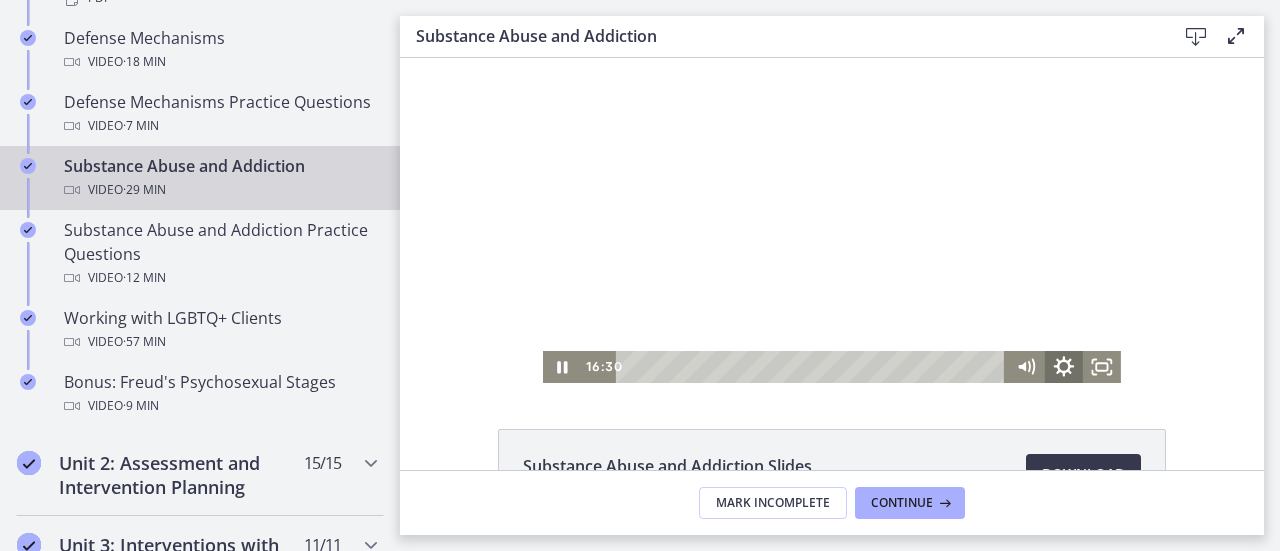 click 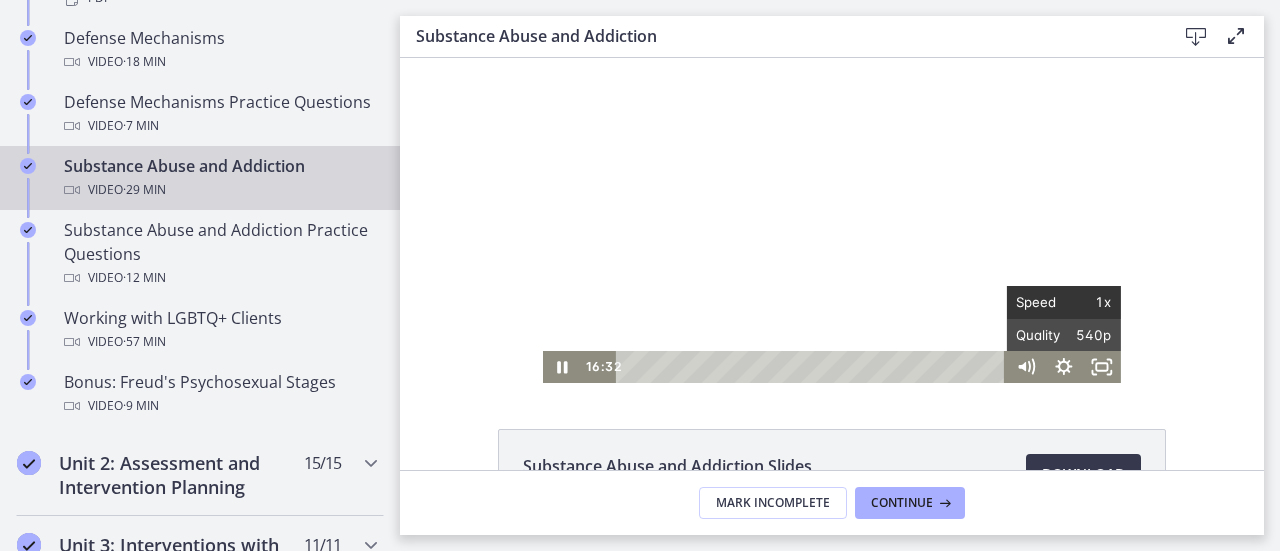 click on "1x" at bounding box center (1088, 302) 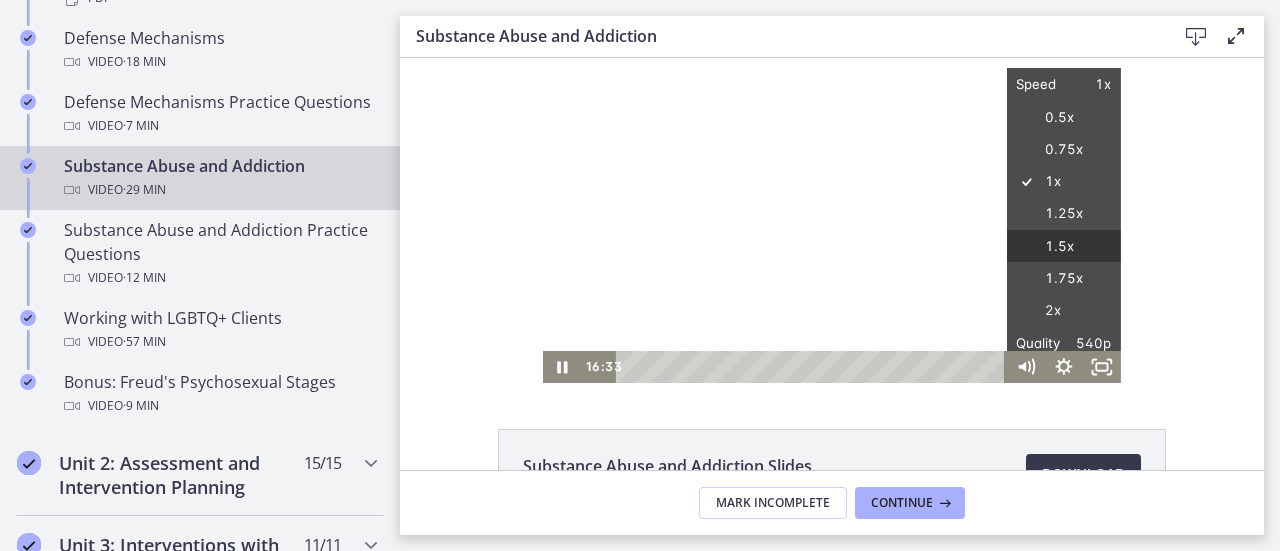 click on "1.5x" at bounding box center [1064, 247] 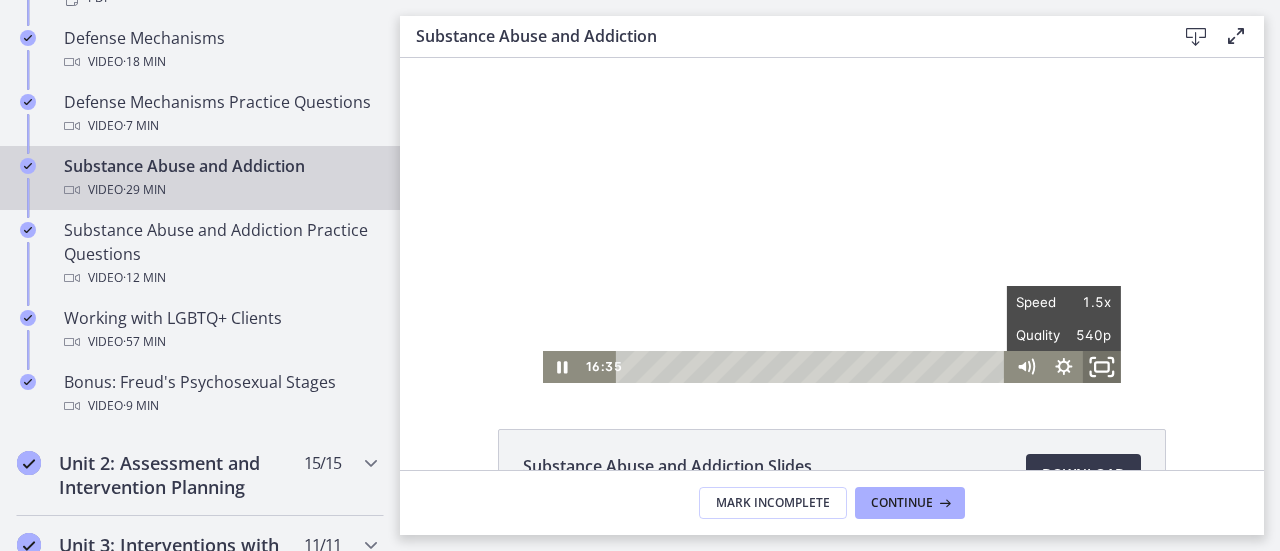click 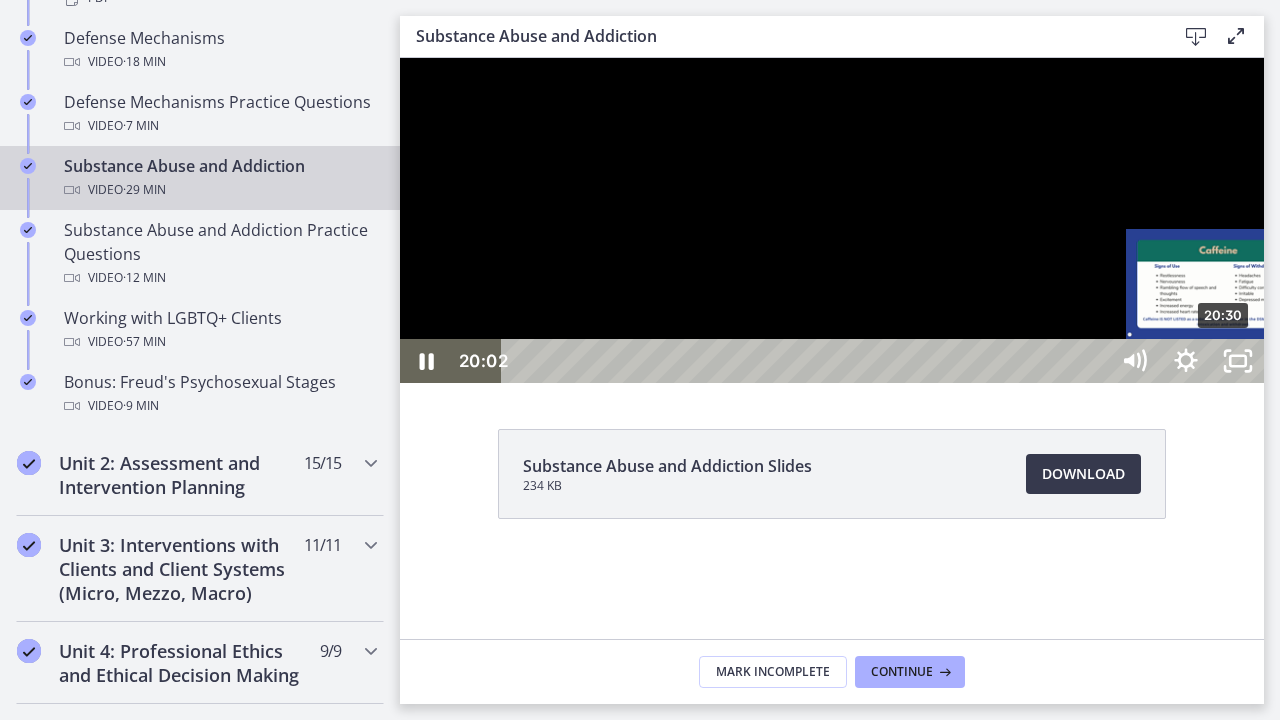 click on "20:30" at bounding box center (807, 361) 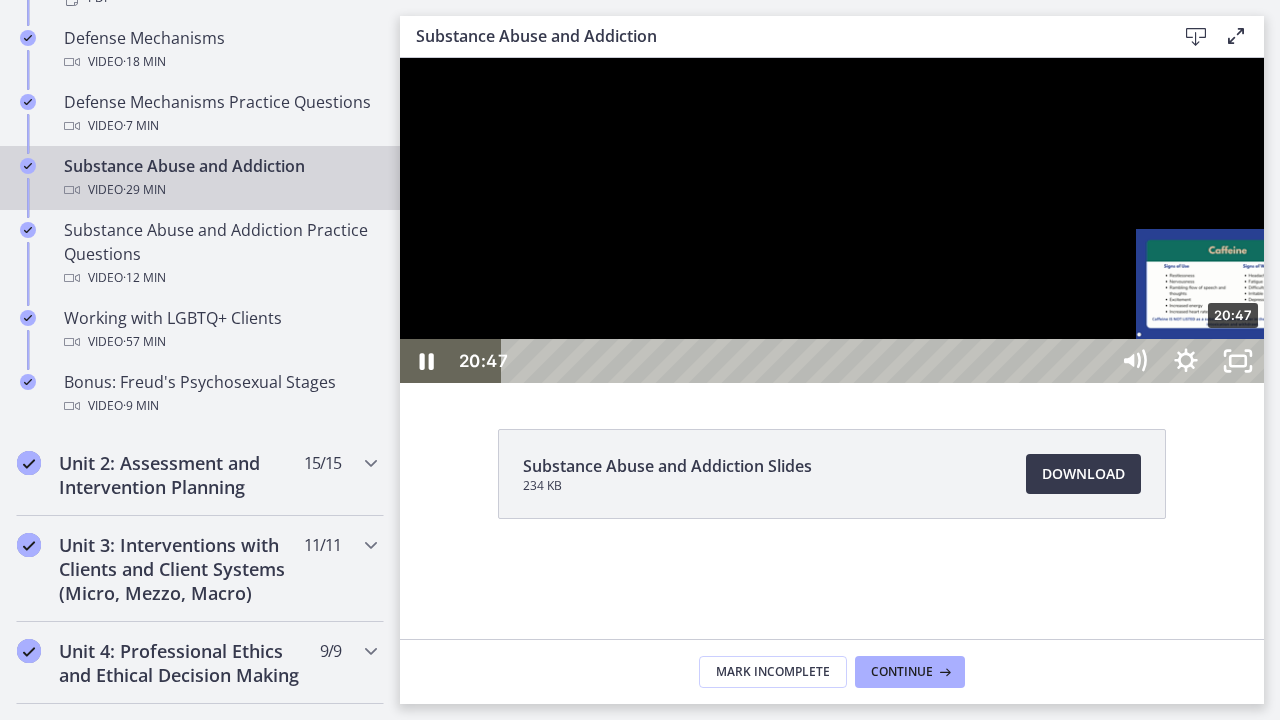 click on "20:47" at bounding box center (807, 361) 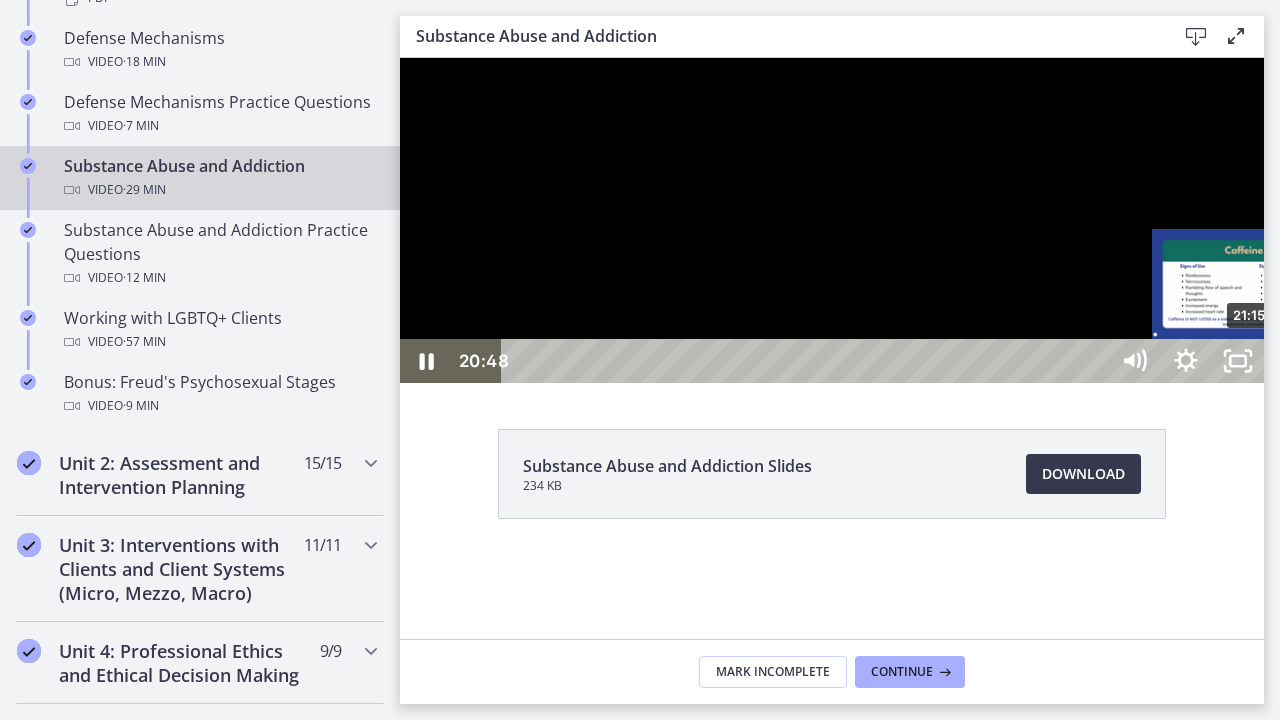 click on "21:15" at bounding box center [807, 361] 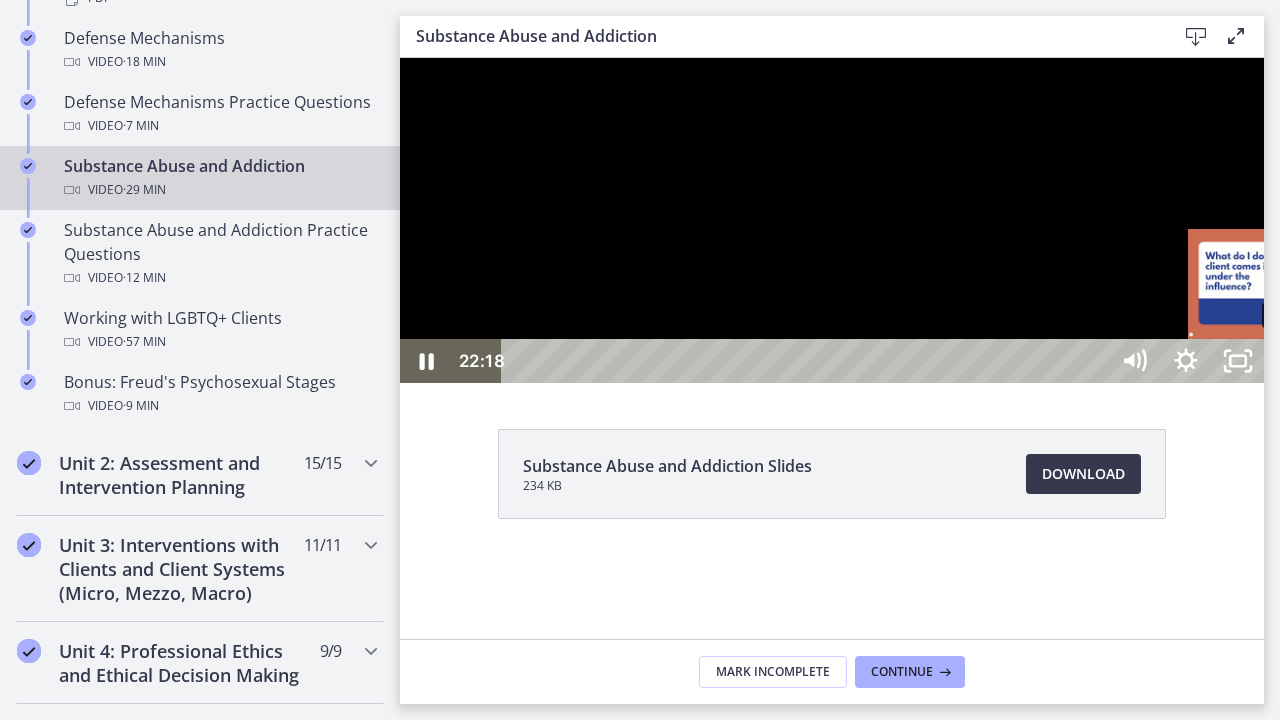 click on "22:18" at bounding box center [807, 361] 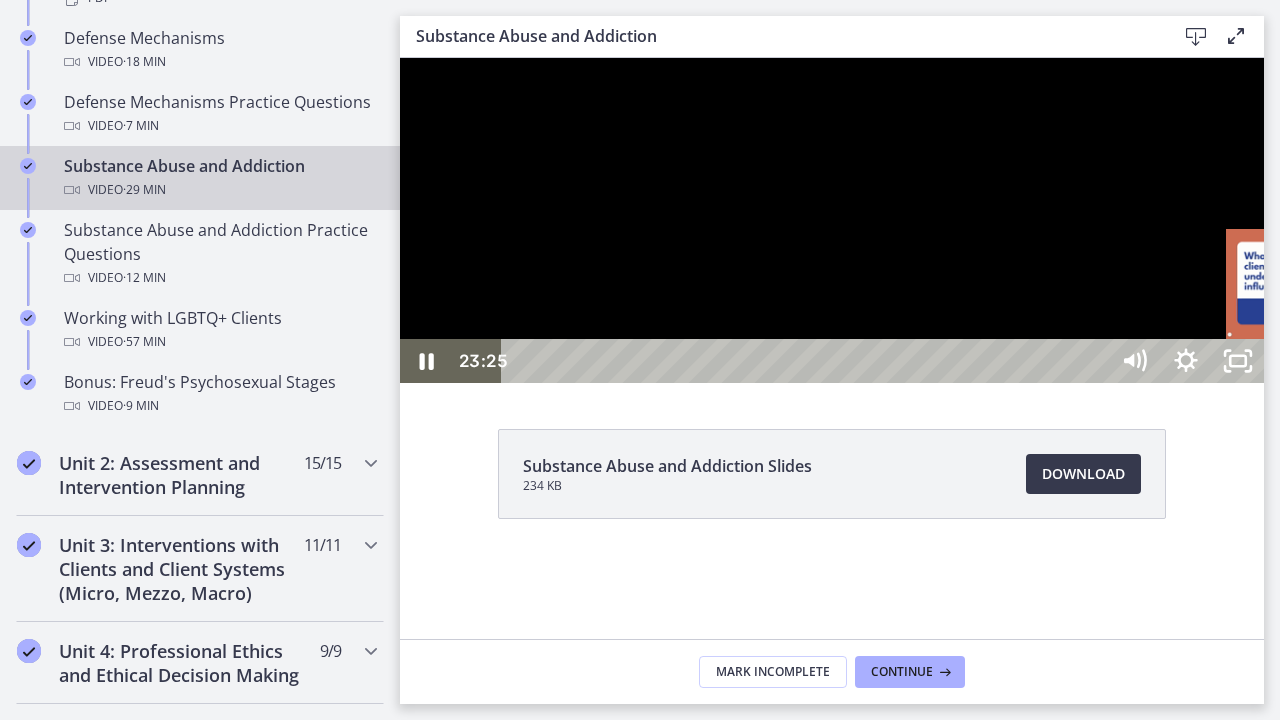 click on "23:24" at bounding box center [807, 361] 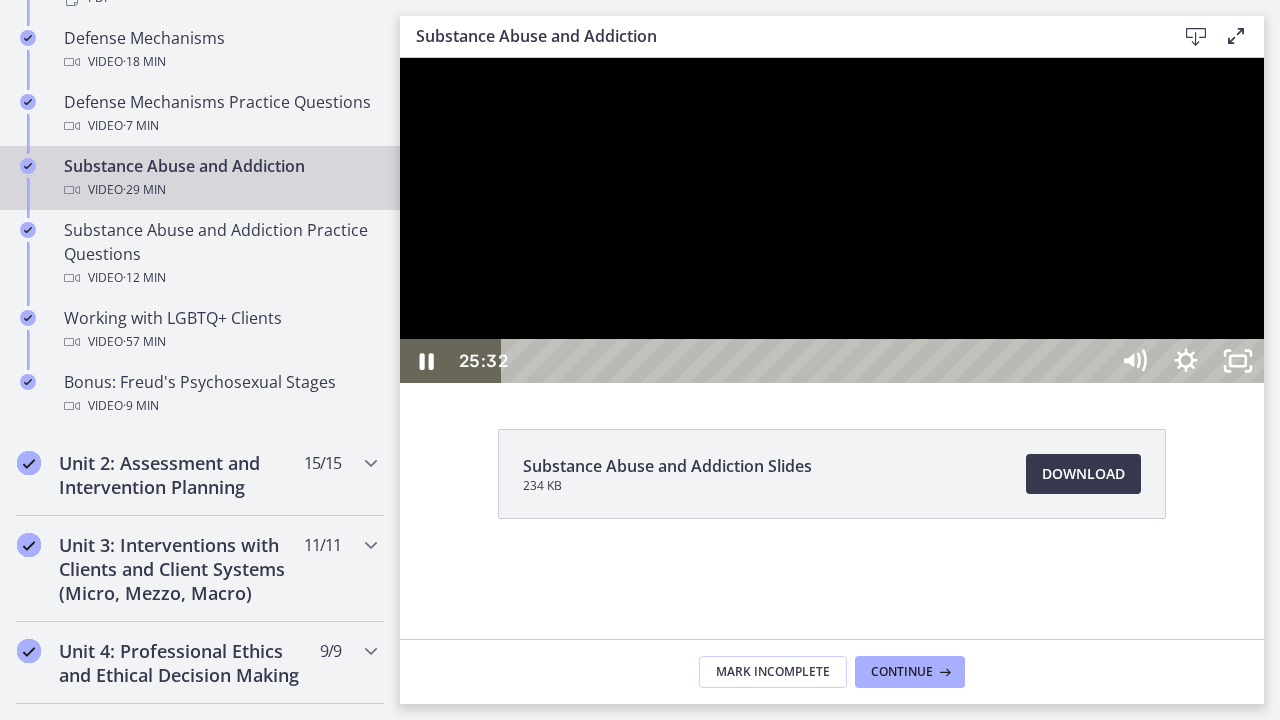 click on "25:32" at bounding box center [807, 361] 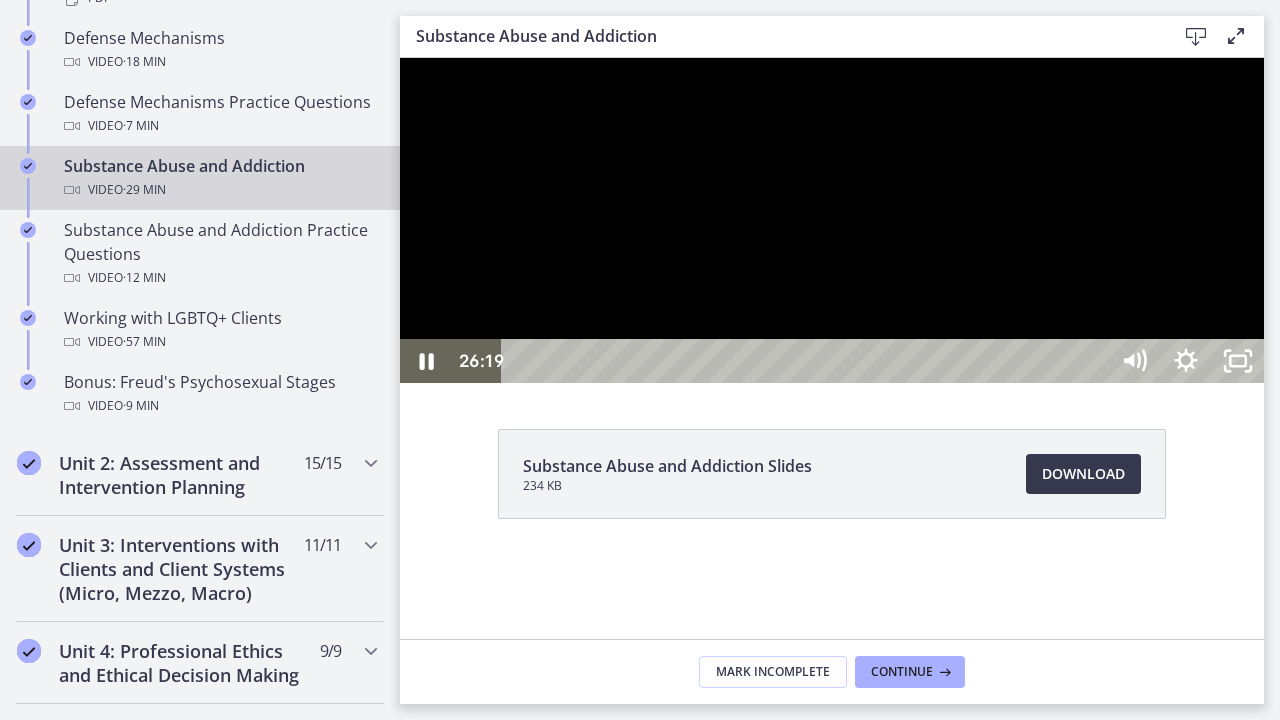 click on "26:19" at bounding box center (807, 361) 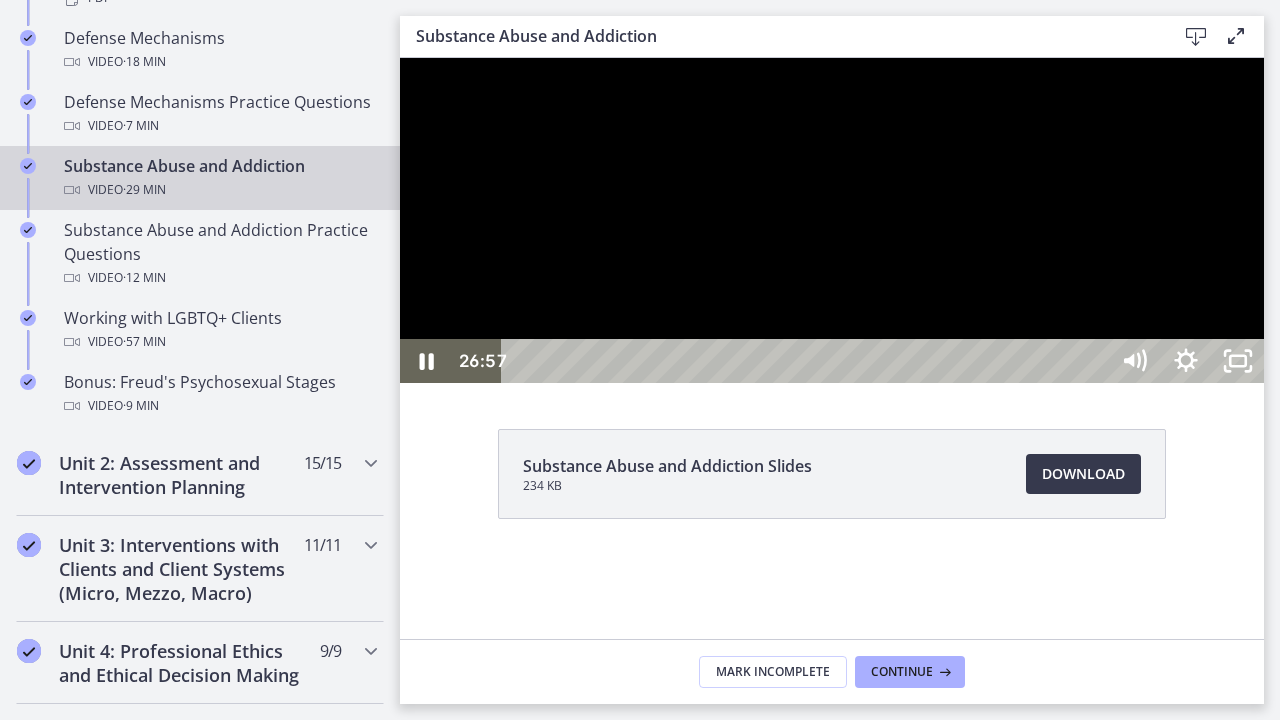 click on "26:57" at bounding box center [807, 361] 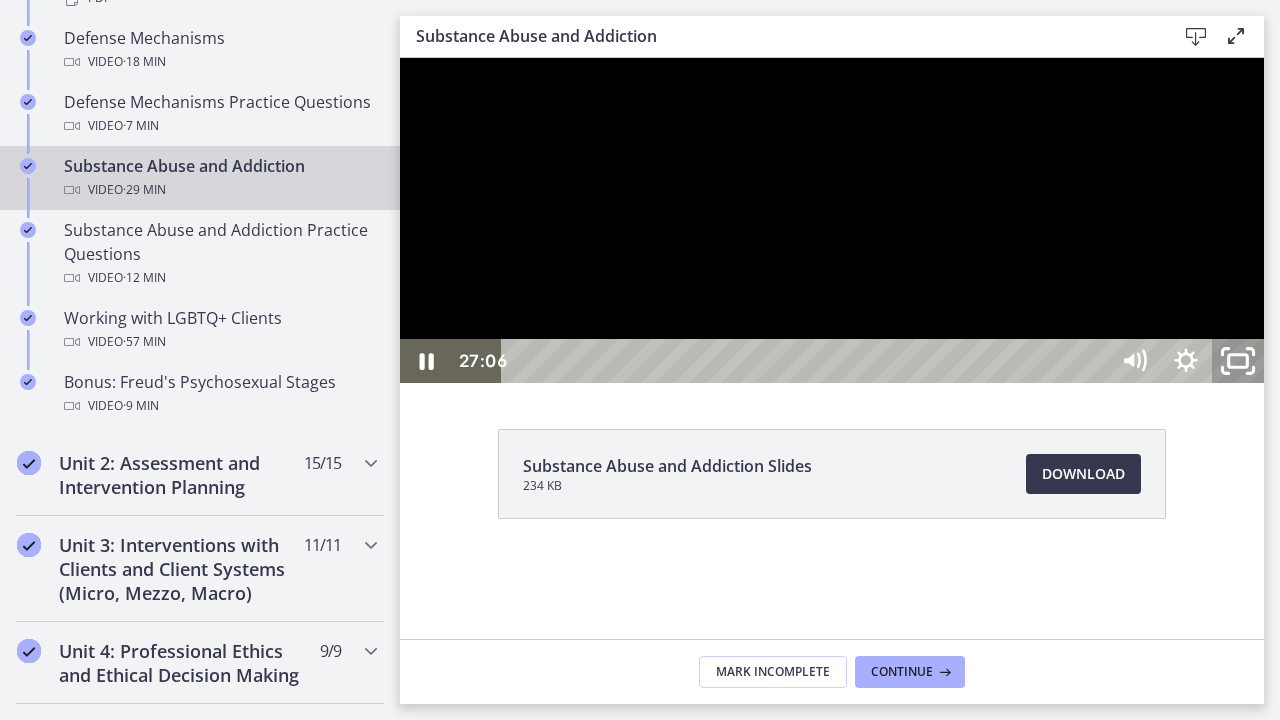 click 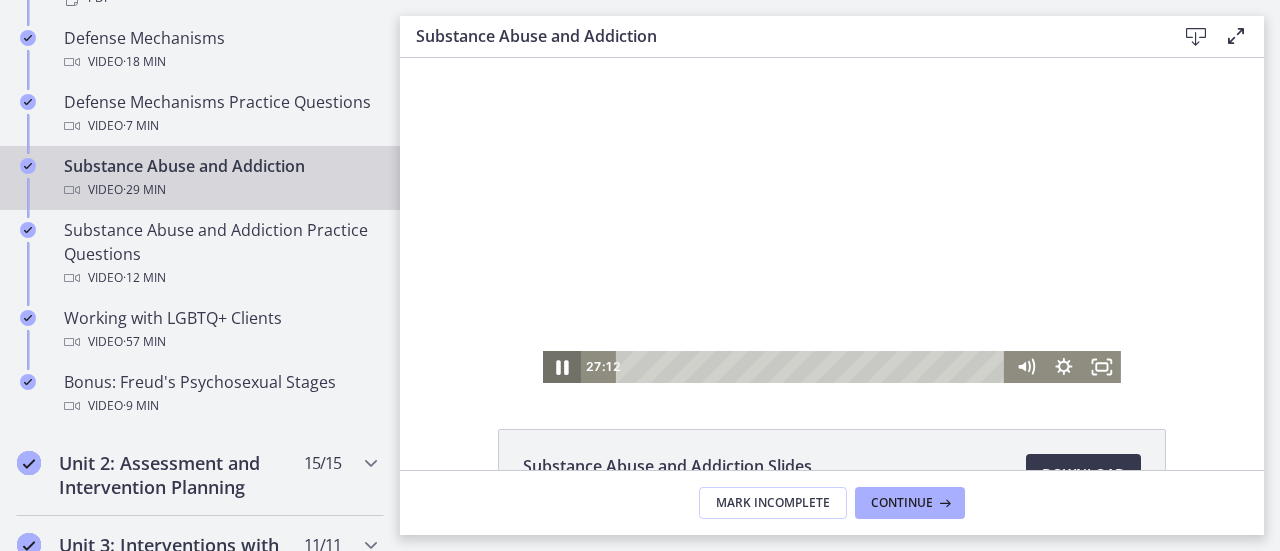 click 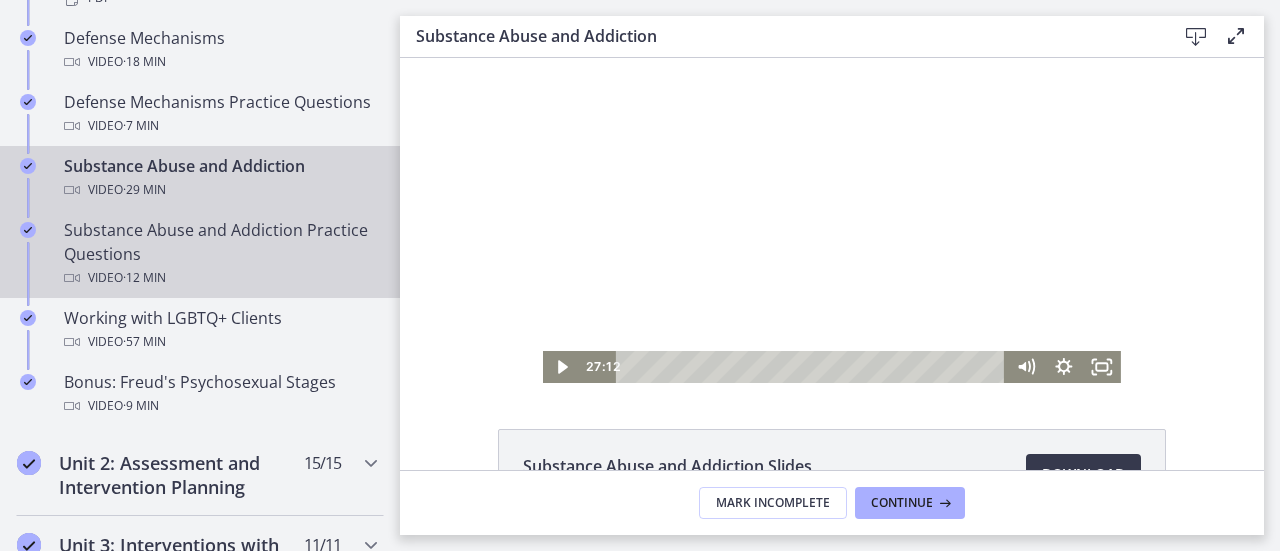 click on "Substance Abuse and Addiction Practice Questions
Video
·  12 min" at bounding box center [220, 254] 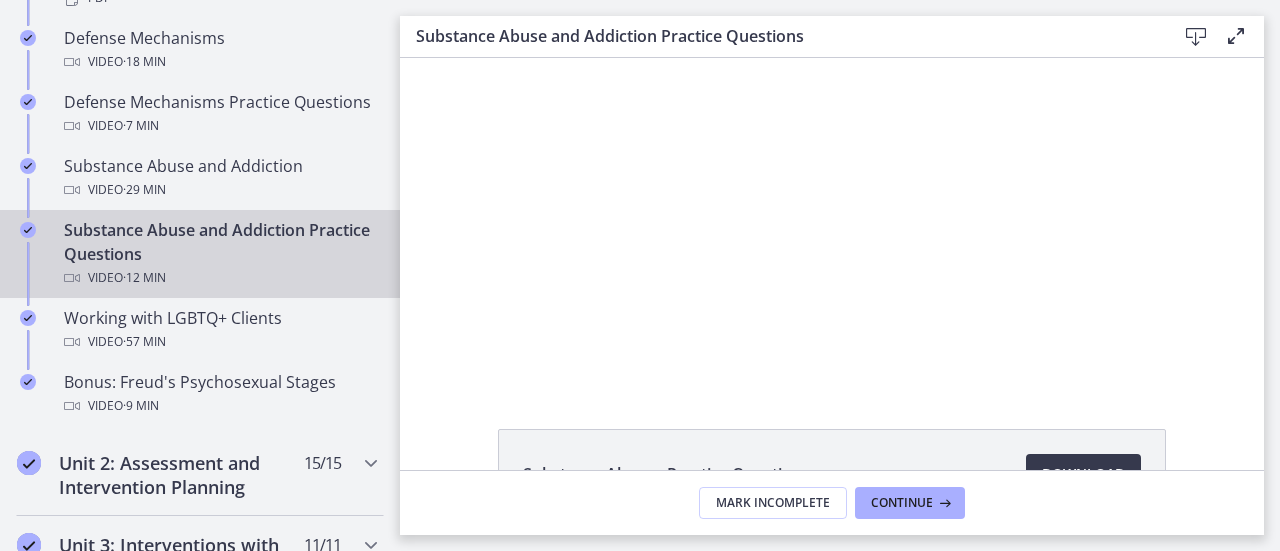scroll, scrollTop: 0, scrollLeft: 0, axis: both 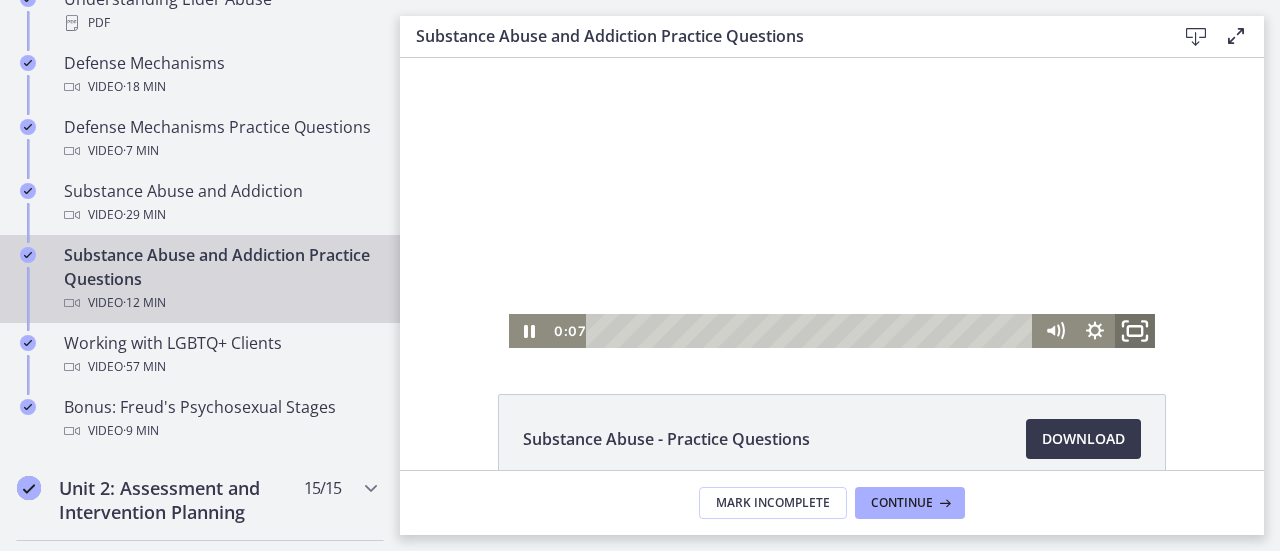 click 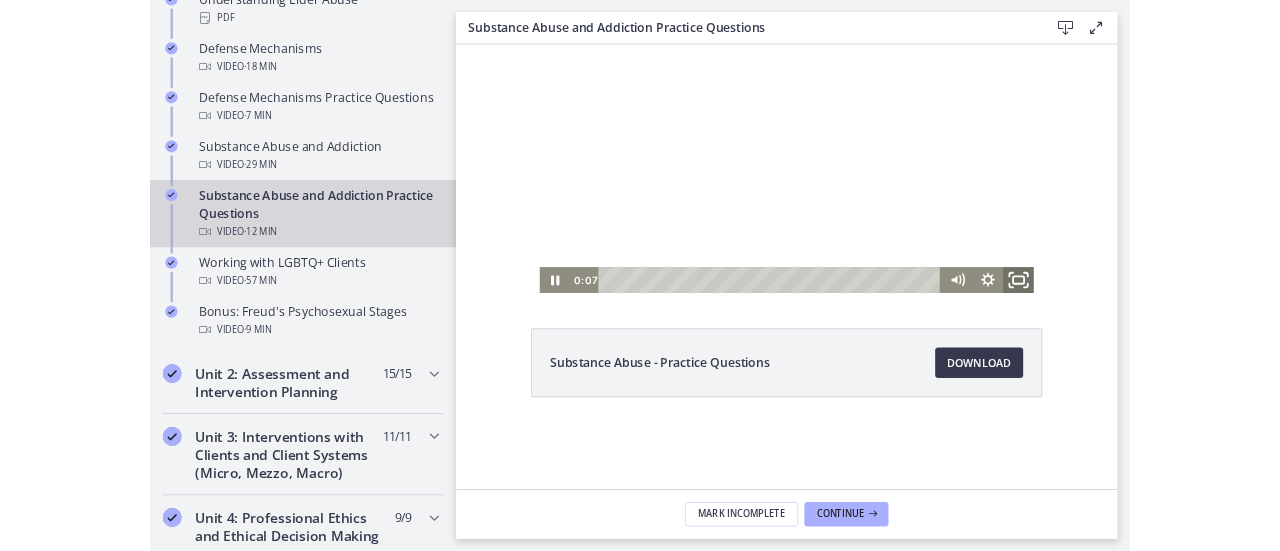 scroll, scrollTop: 0, scrollLeft: 0, axis: both 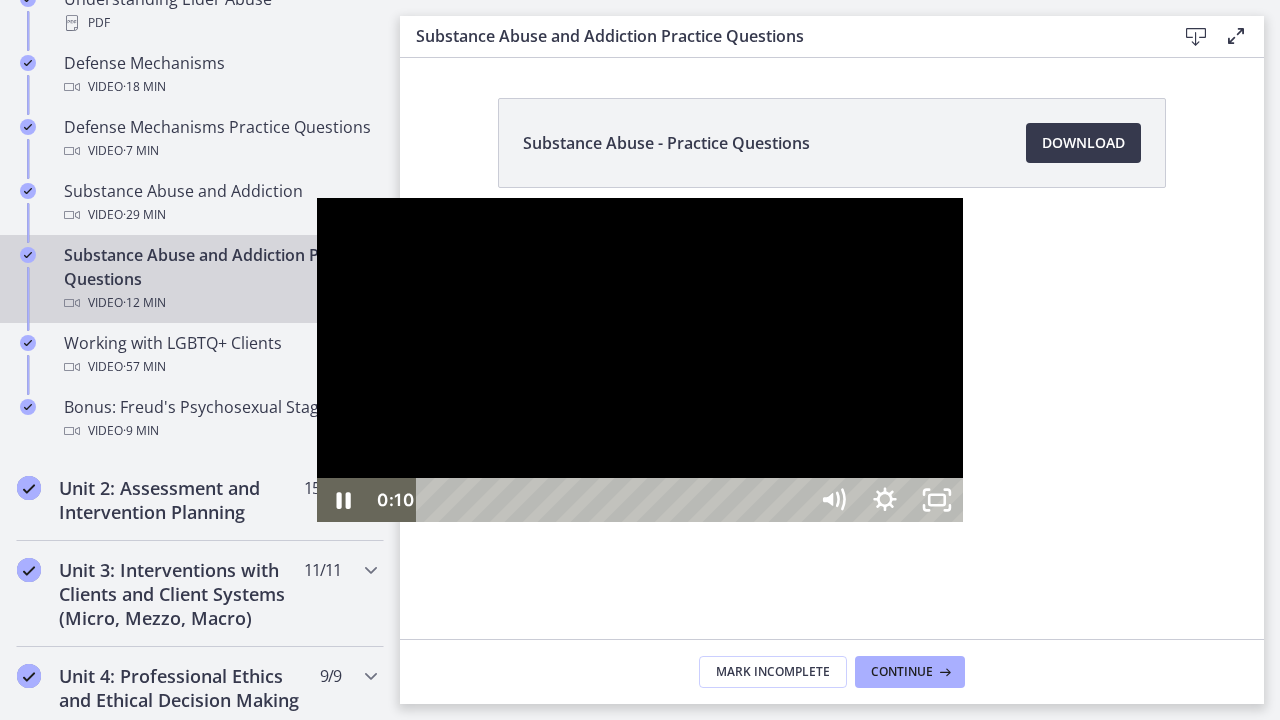 click at bounding box center [640, 360] 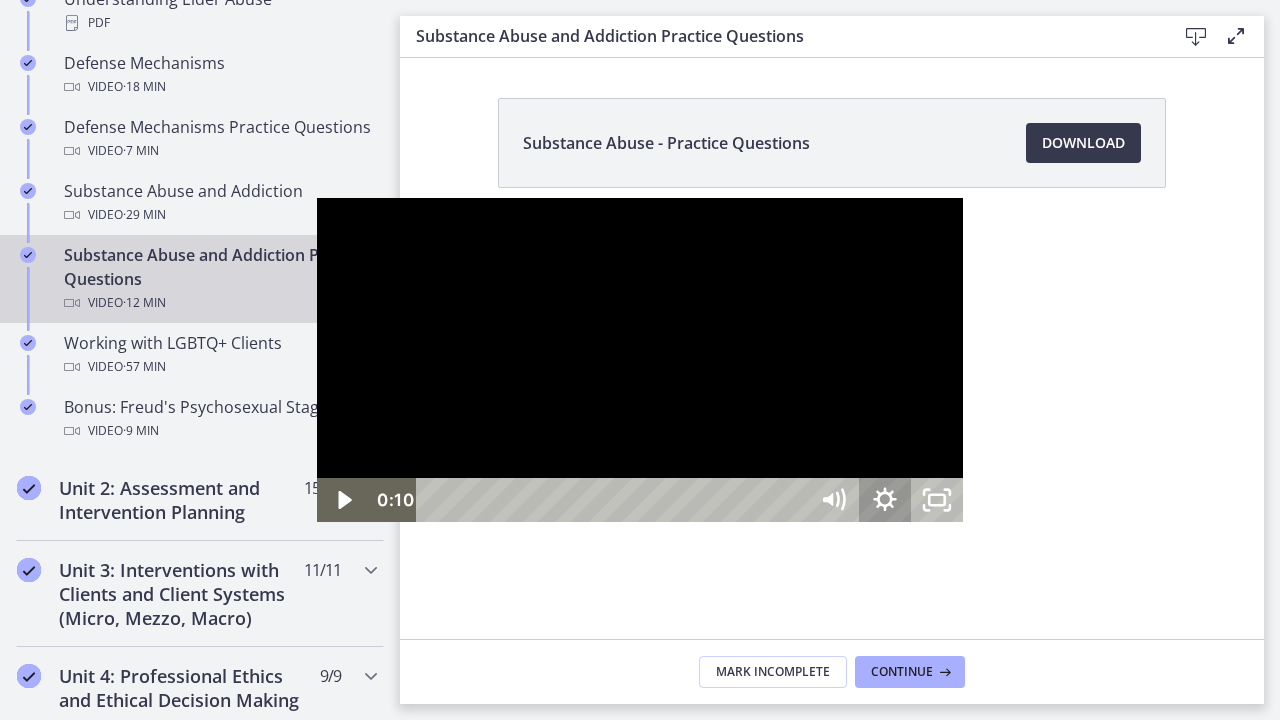 click 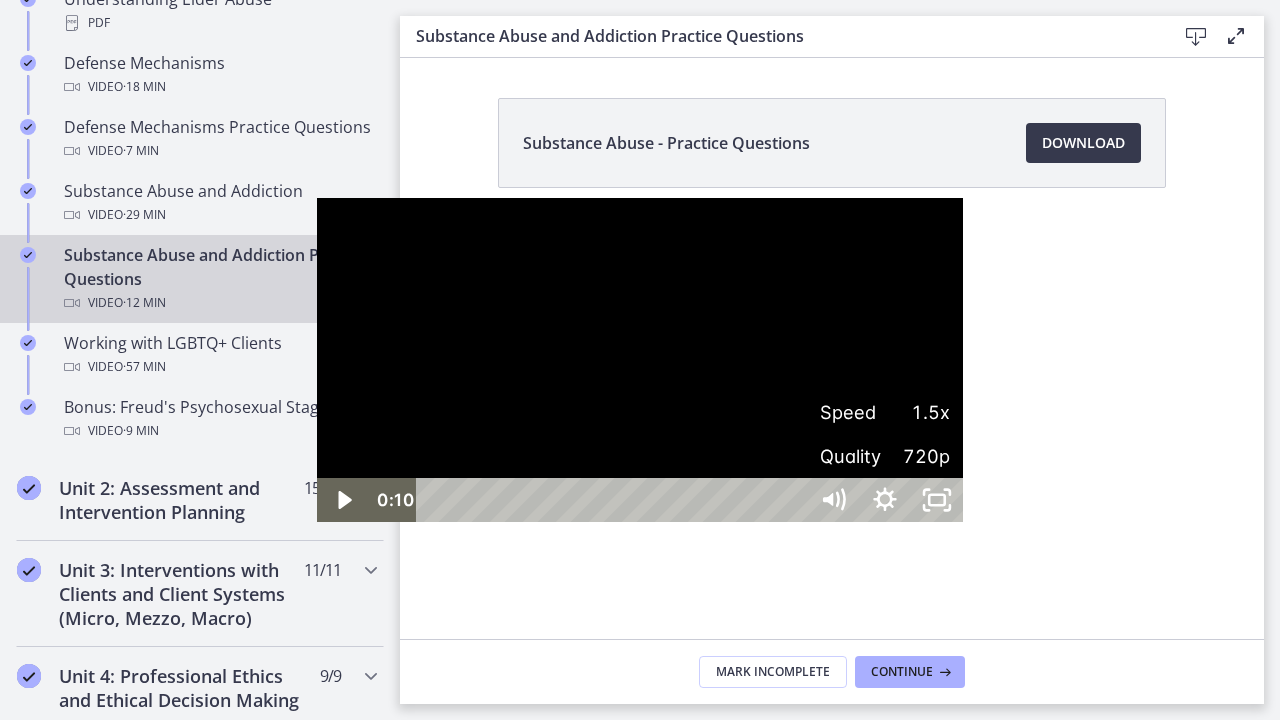 click on "Speed" at bounding box center (852, 412) 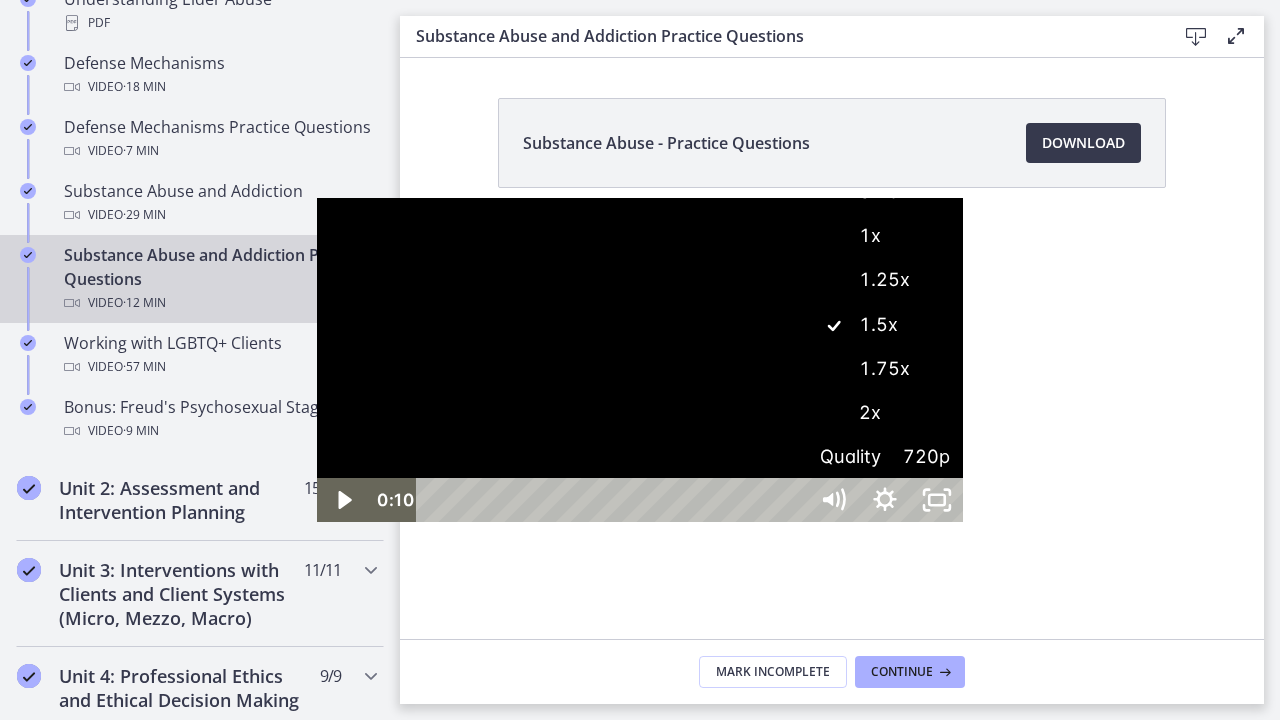 click on "1x" at bounding box center (885, 236) 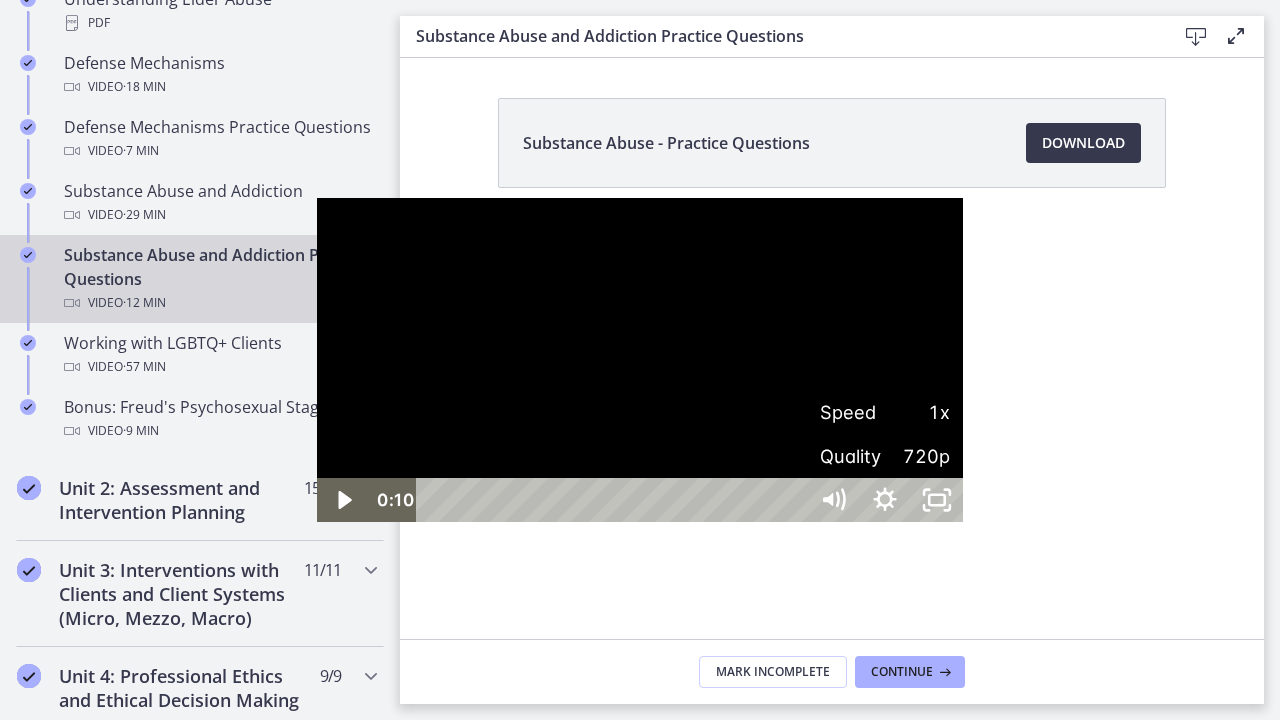 click at bounding box center (640, 360) 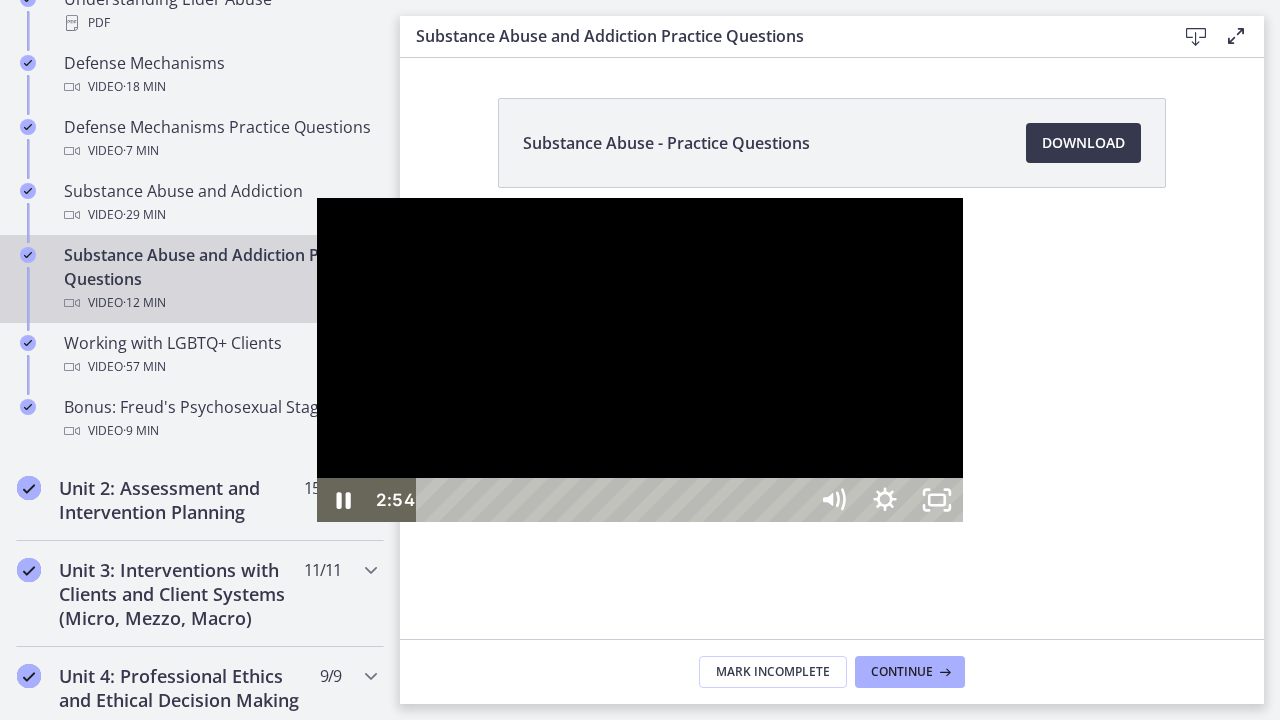 click at bounding box center [640, 360] 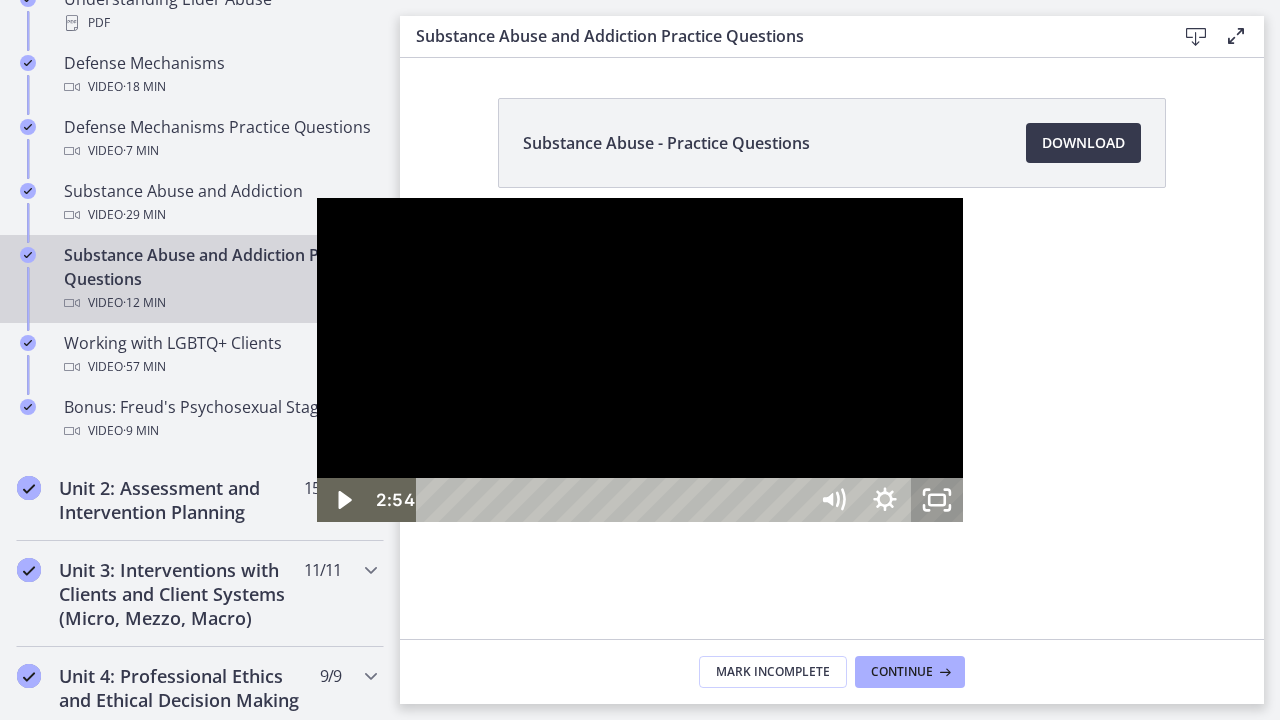 click 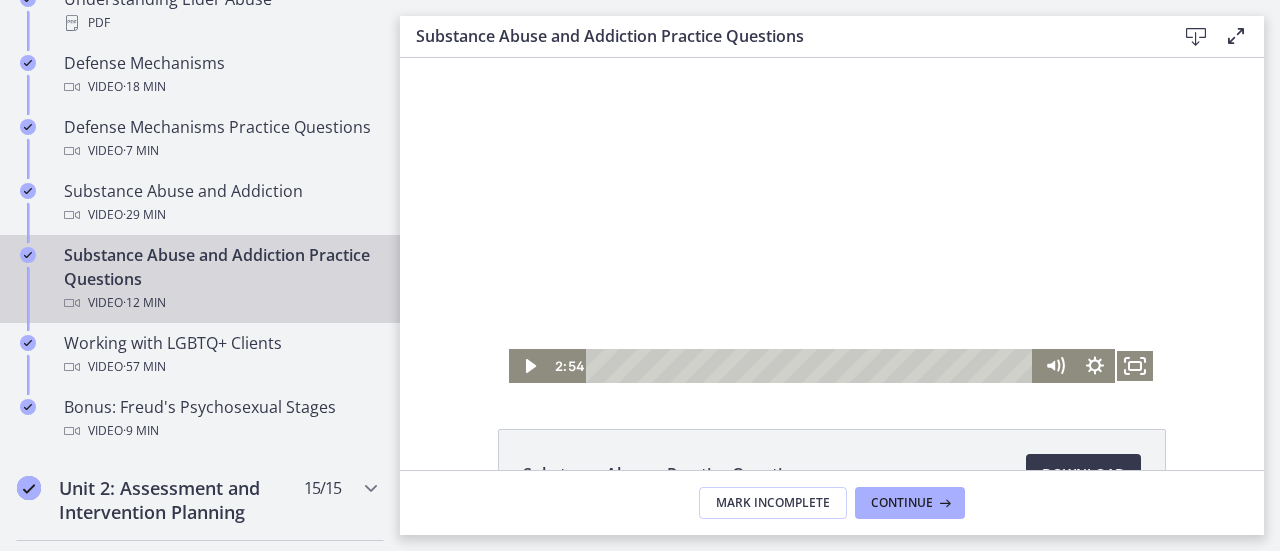 scroll, scrollTop: 1184, scrollLeft: 0, axis: vertical 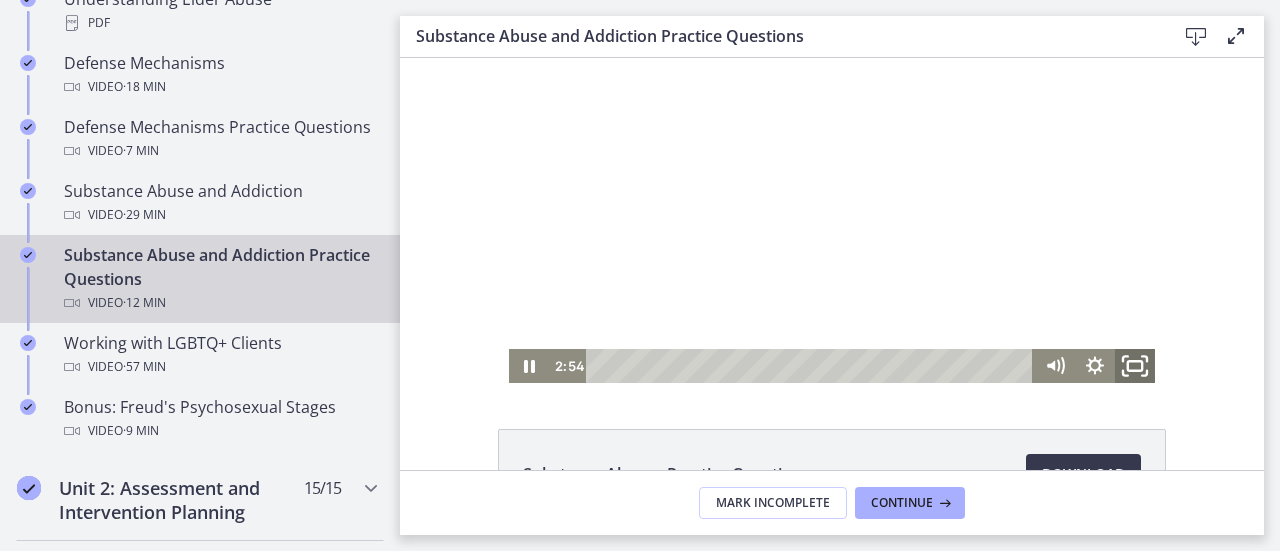 click 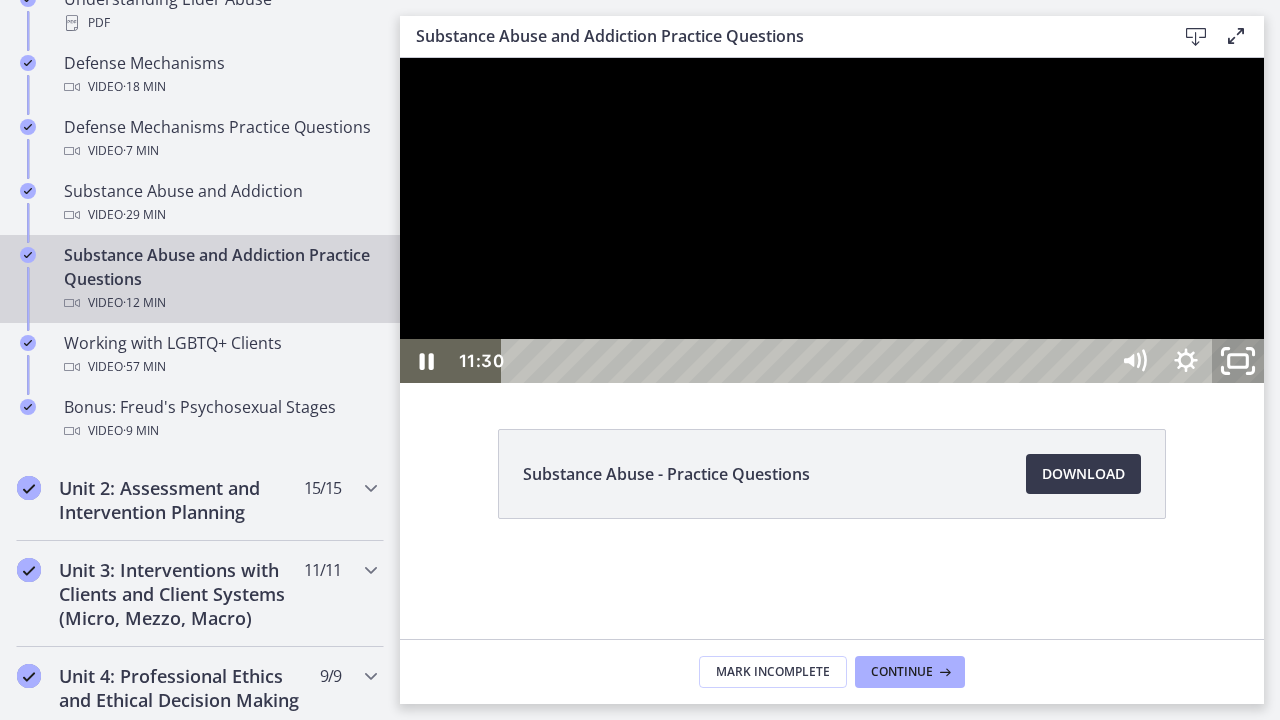click 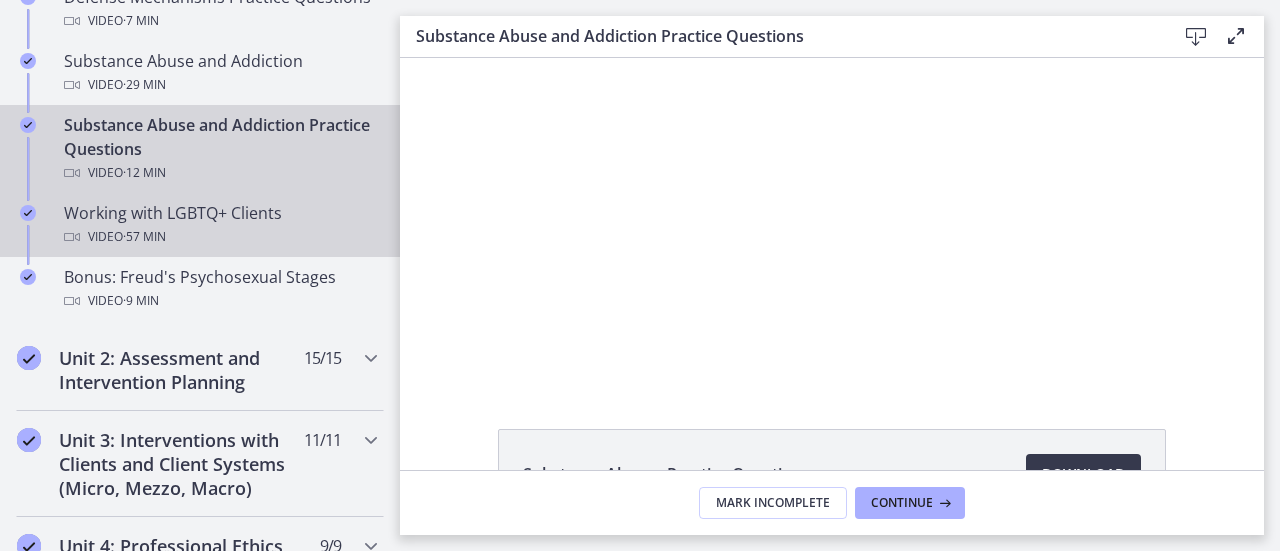 scroll, scrollTop: 1316, scrollLeft: 0, axis: vertical 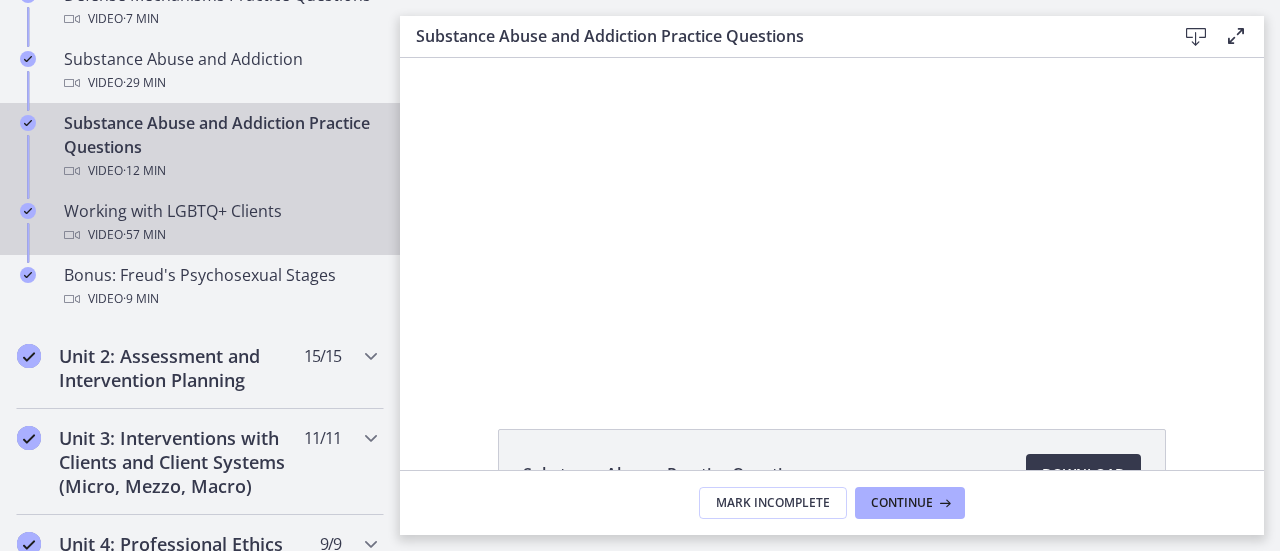 click on "Working with LGBTQ+ Clients
Video
·  57 min" at bounding box center (220, 223) 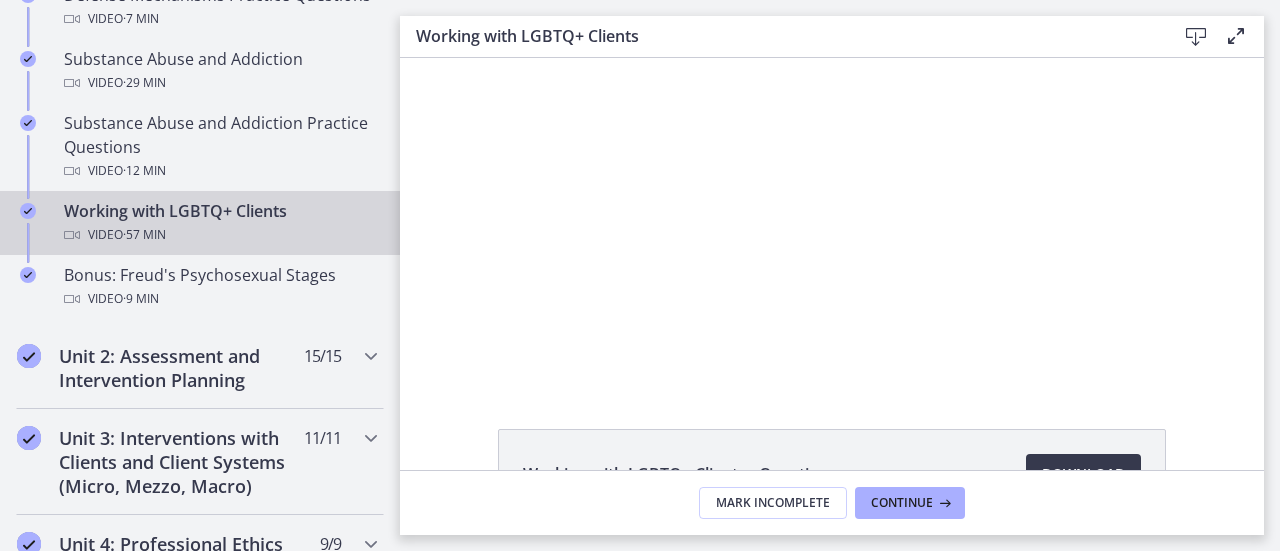 scroll, scrollTop: 0, scrollLeft: 0, axis: both 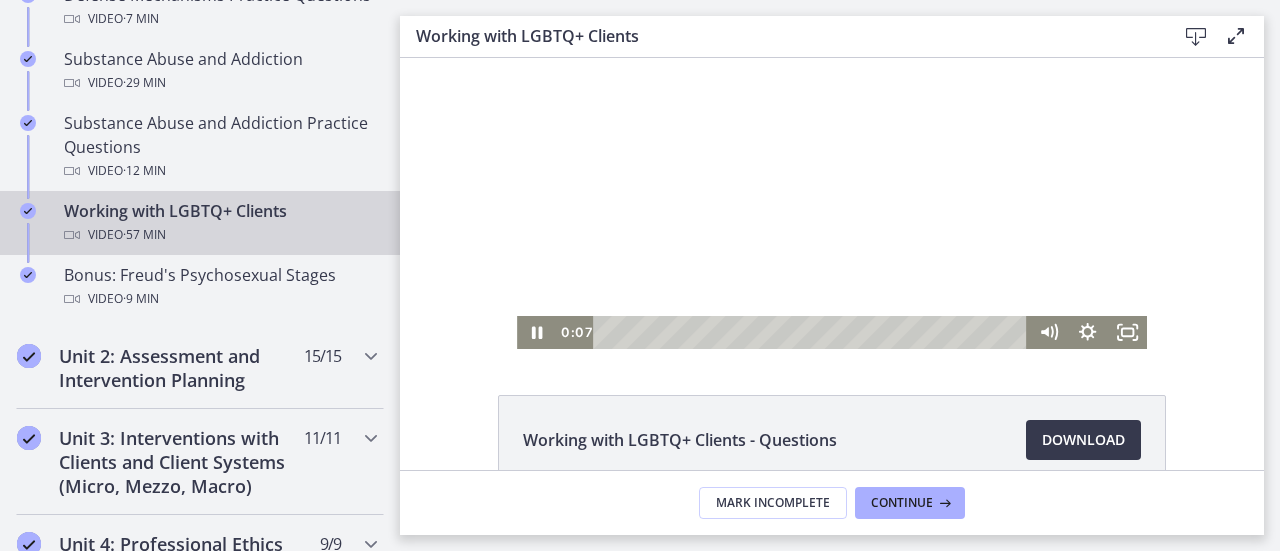 click at bounding box center (832, 186) 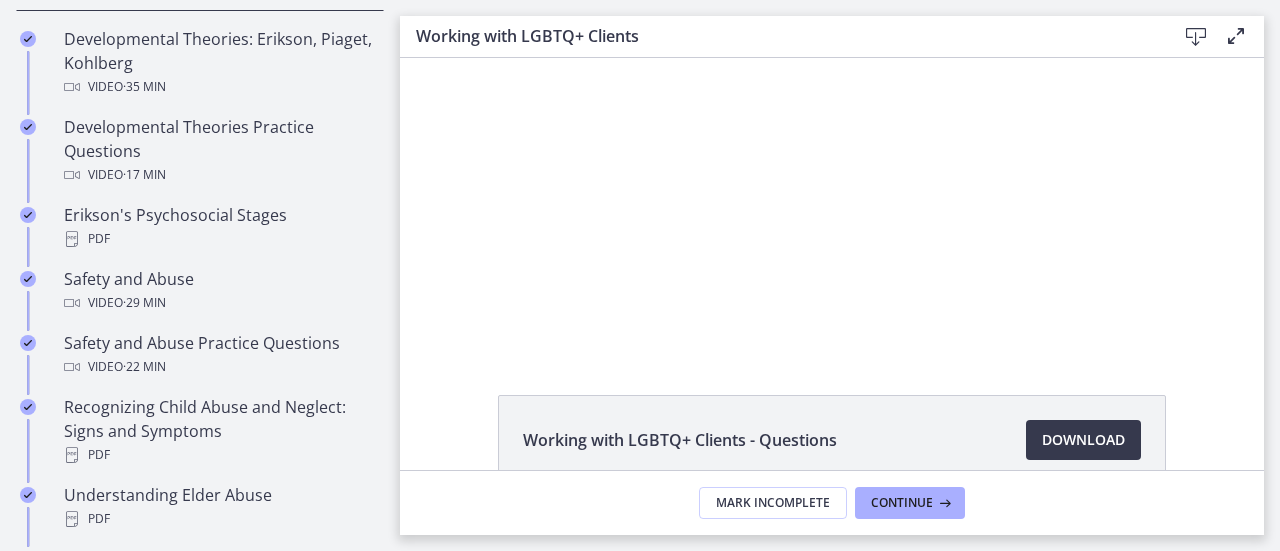 scroll, scrollTop: 632, scrollLeft: 0, axis: vertical 